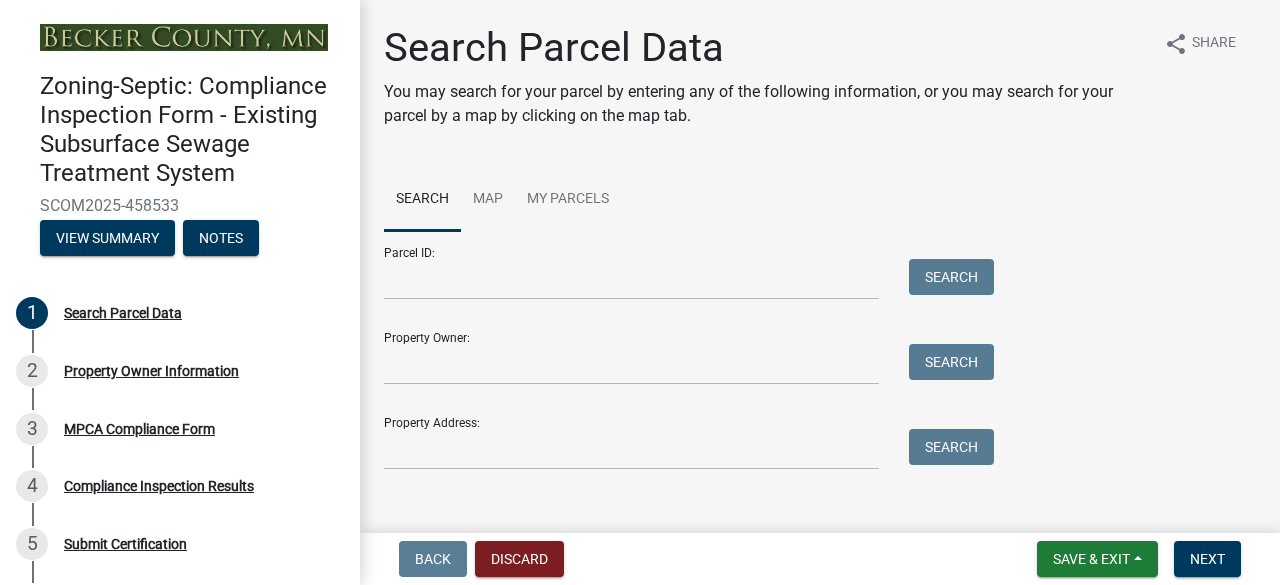 scroll, scrollTop: 0, scrollLeft: 0, axis: both 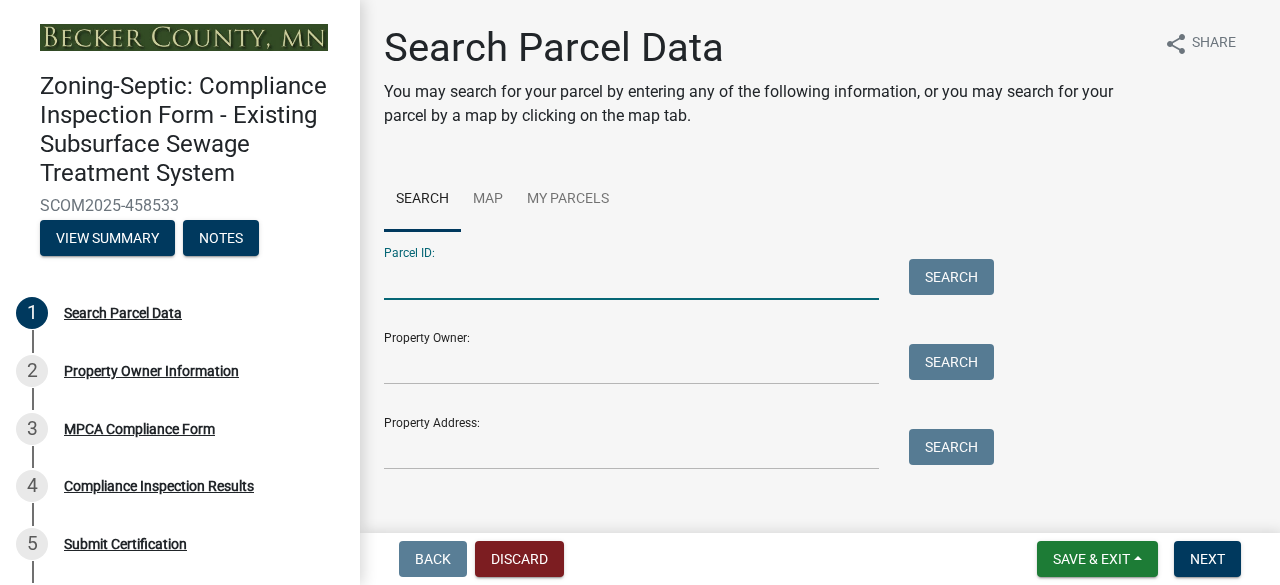 click on "Parcel ID:" at bounding box center (631, 279) 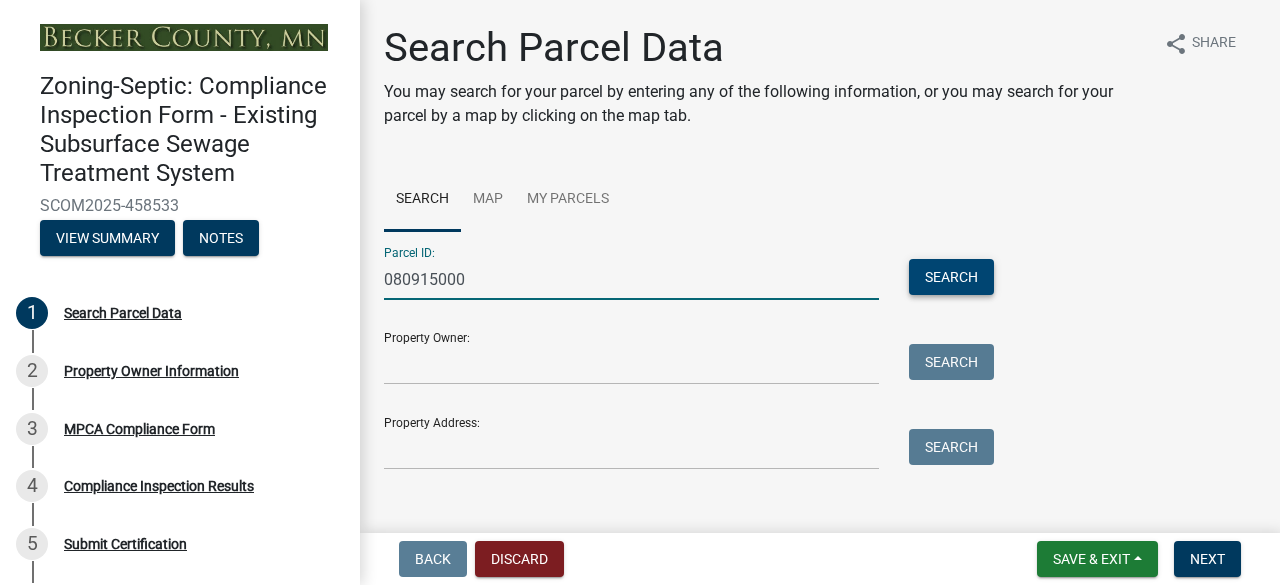 type on "080915000" 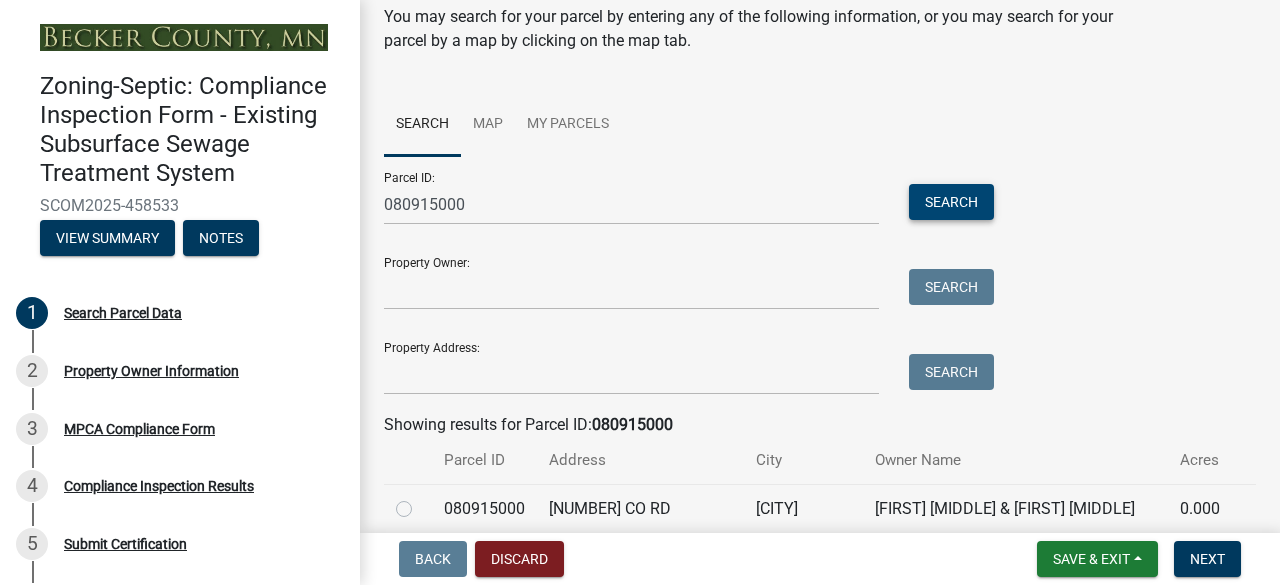 scroll, scrollTop: 160, scrollLeft: 0, axis: vertical 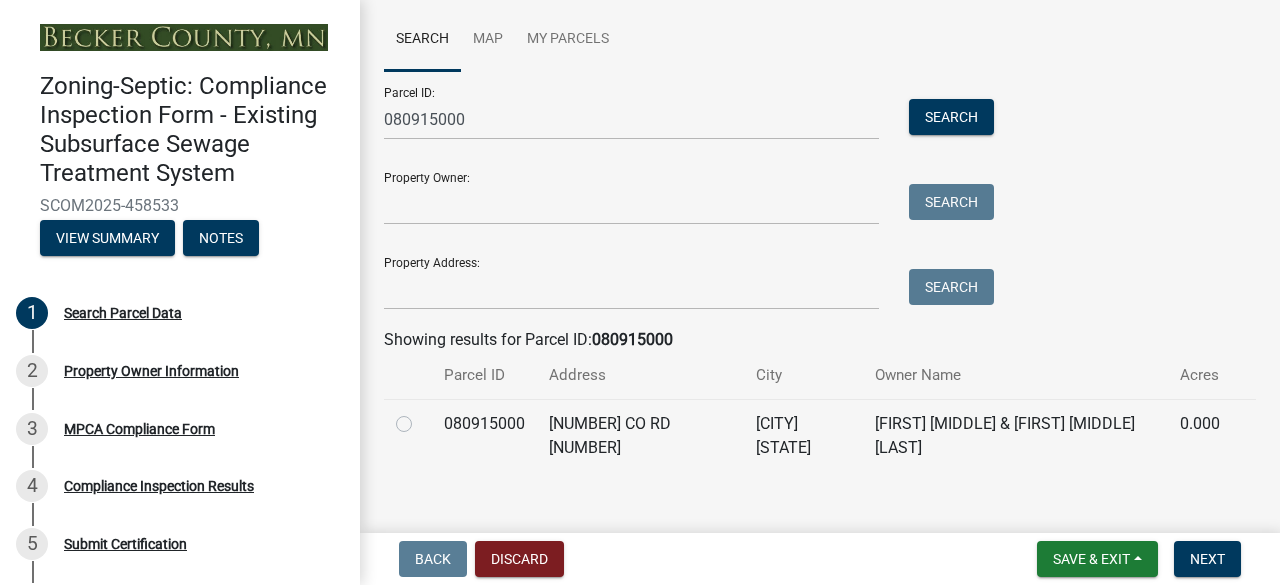click 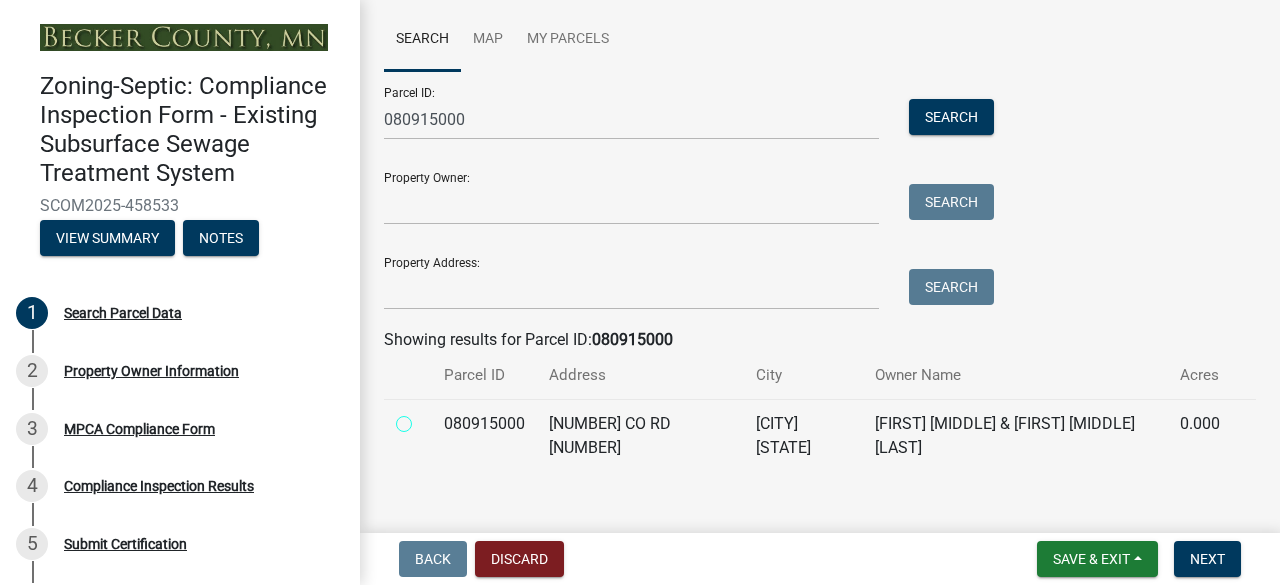 click at bounding box center (426, 418) 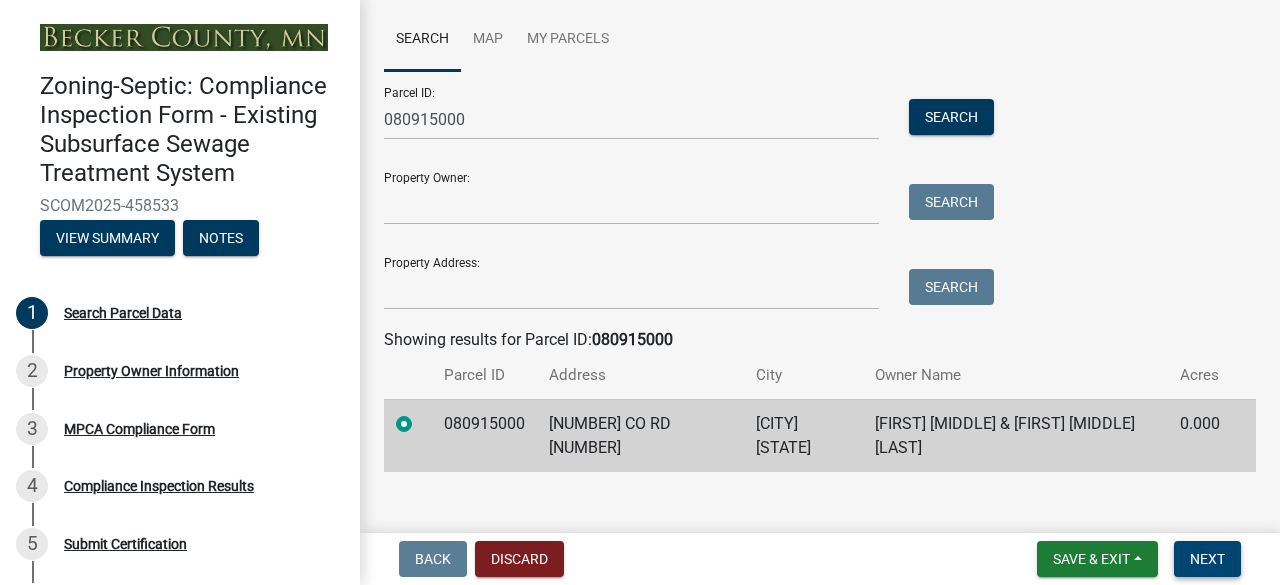 click on "Next" at bounding box center (1207, 559) 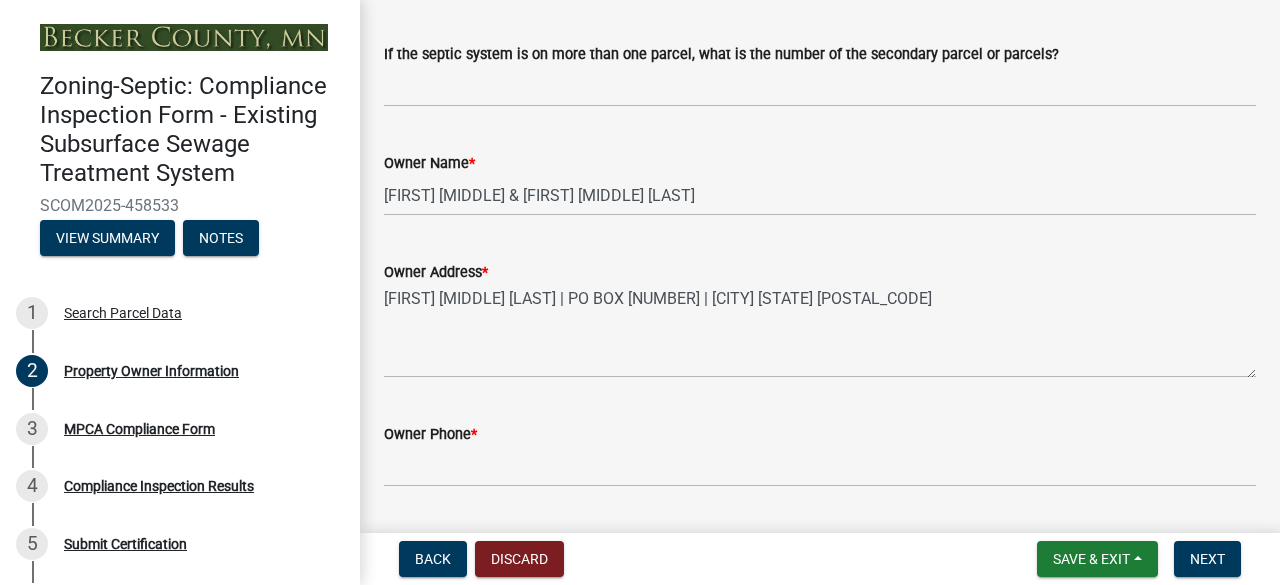 scroll, scrollTop: 400, scrollLeft: 0, axis: vertical 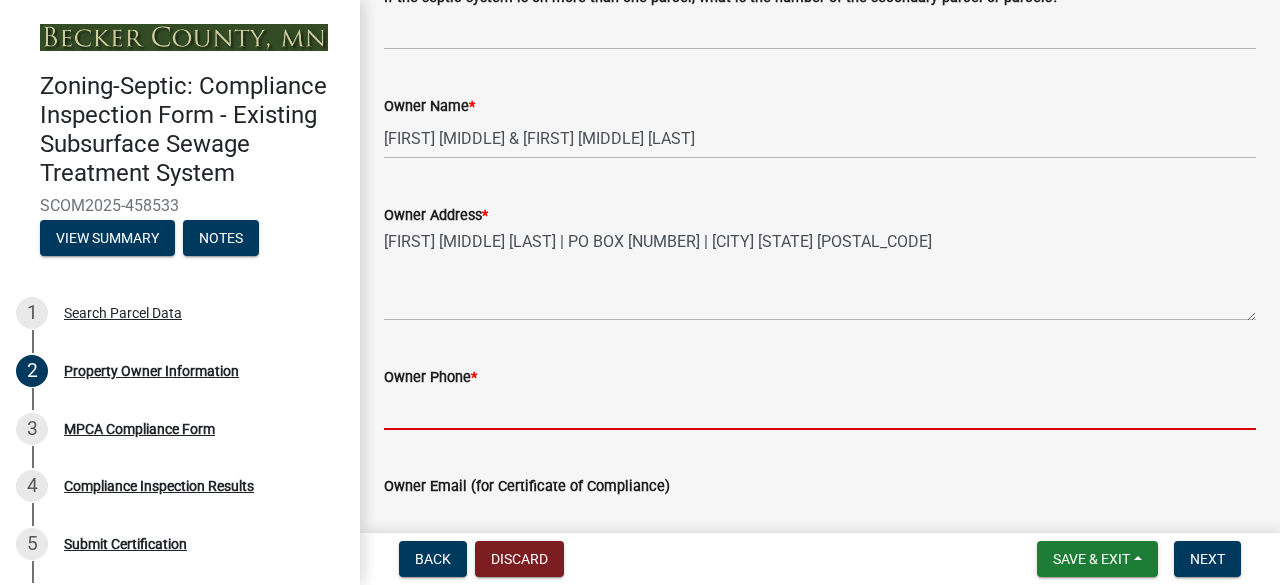 click on "Owner Phone  *" at bounding box center [820, 409] 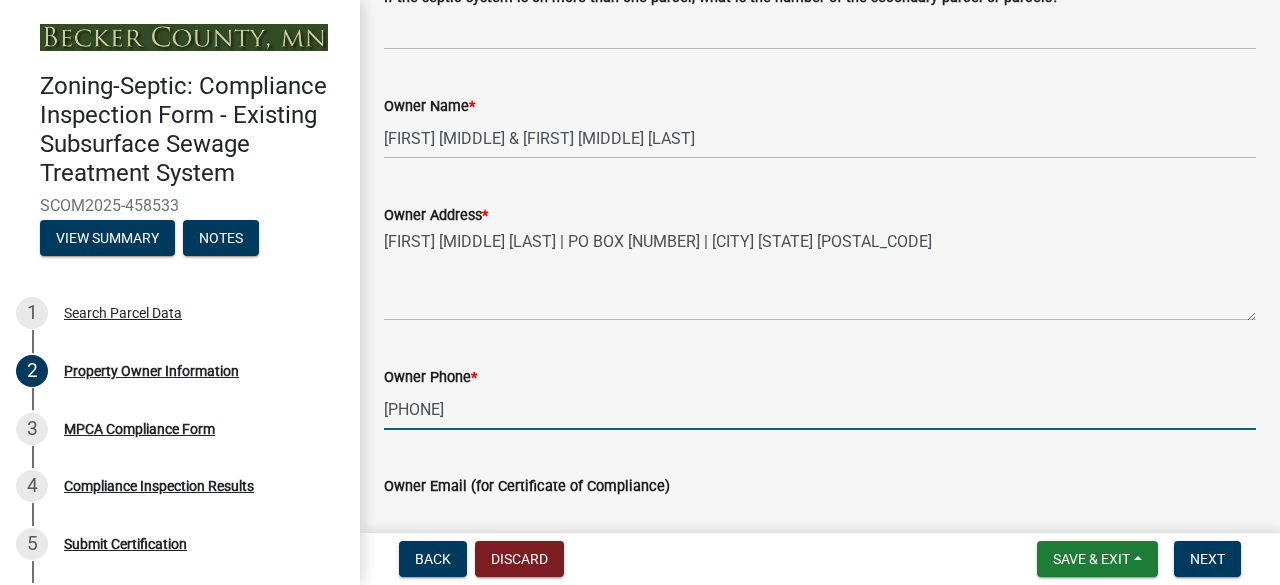 type on "[PHONE]" 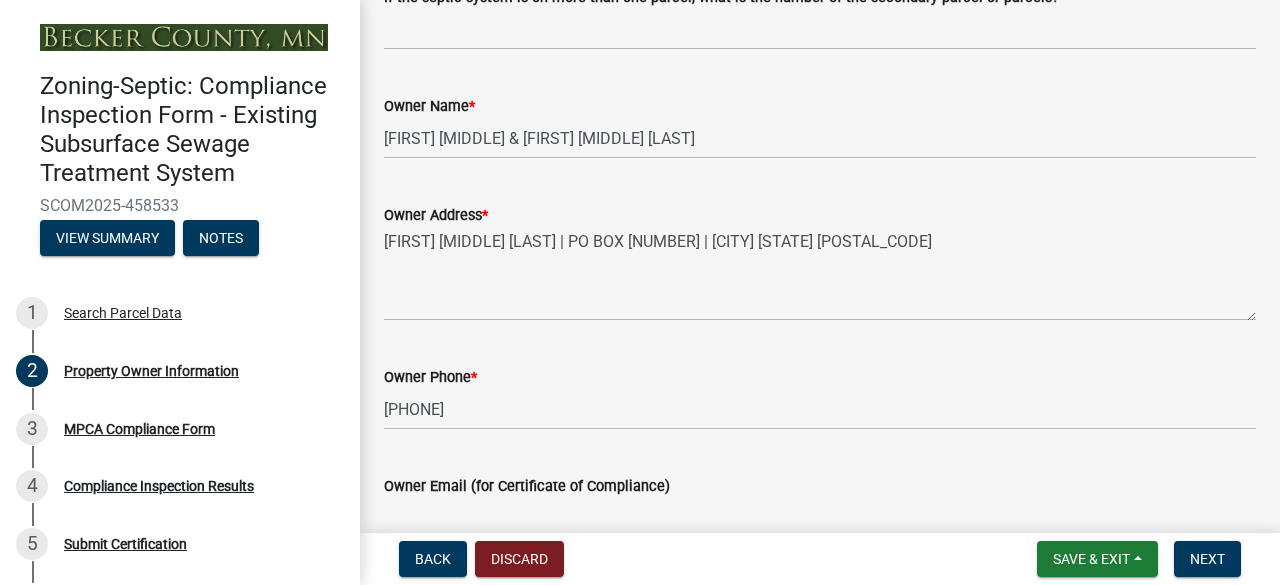 scroll, scrollTop: 414, scrollLeft: 0, axis: vertical 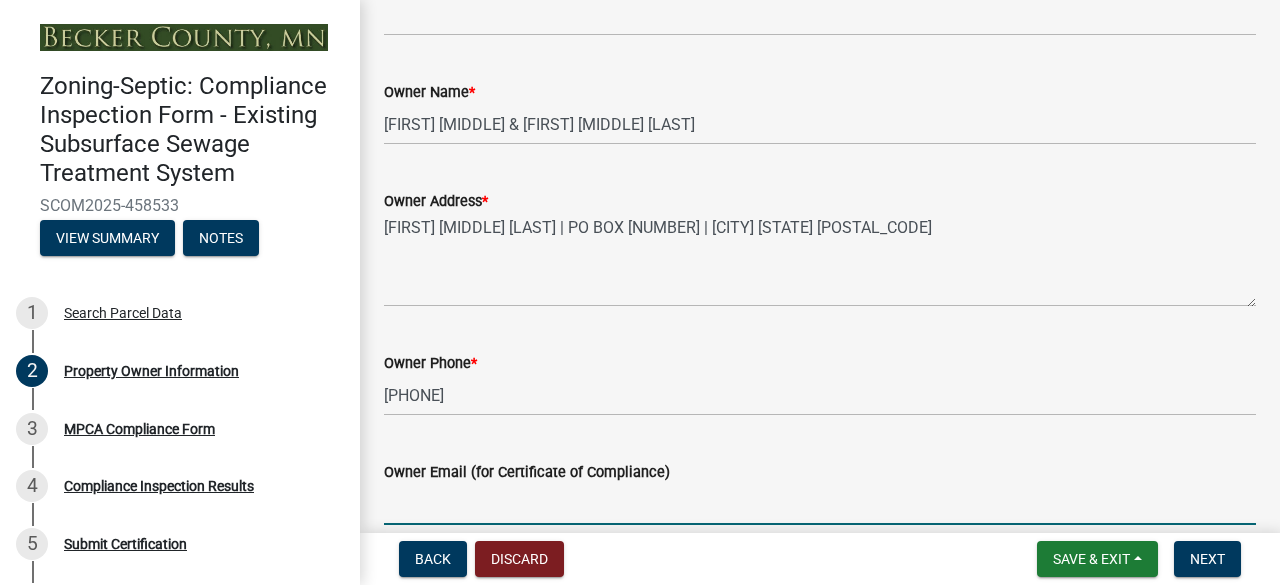 paste on "[EMAIL]" 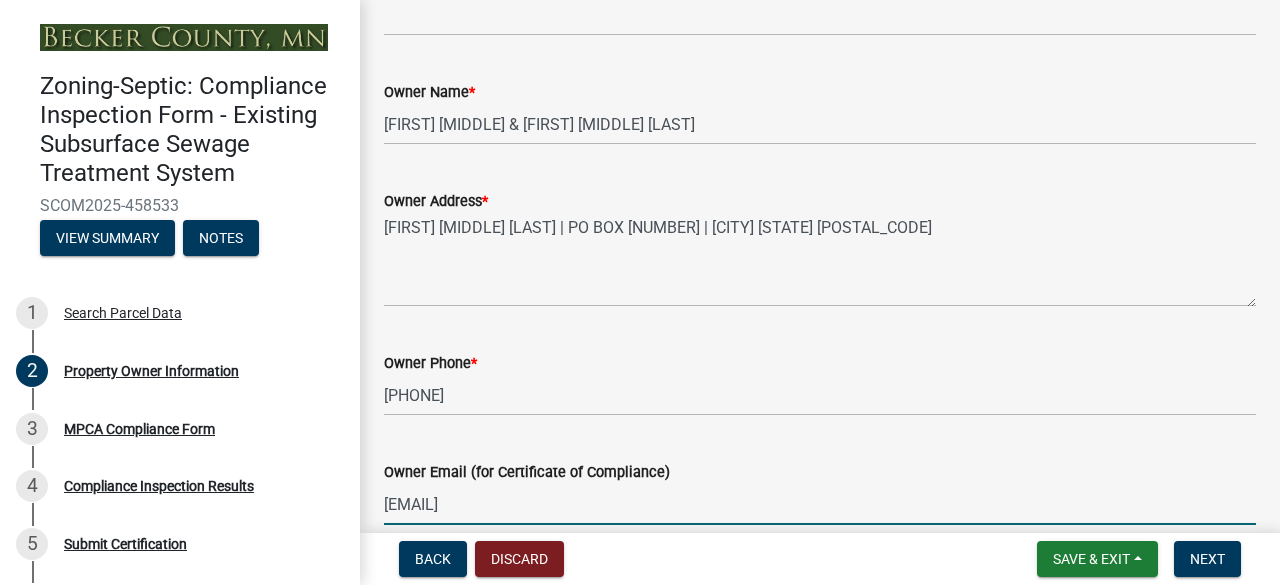 type on "[EMAIL]" 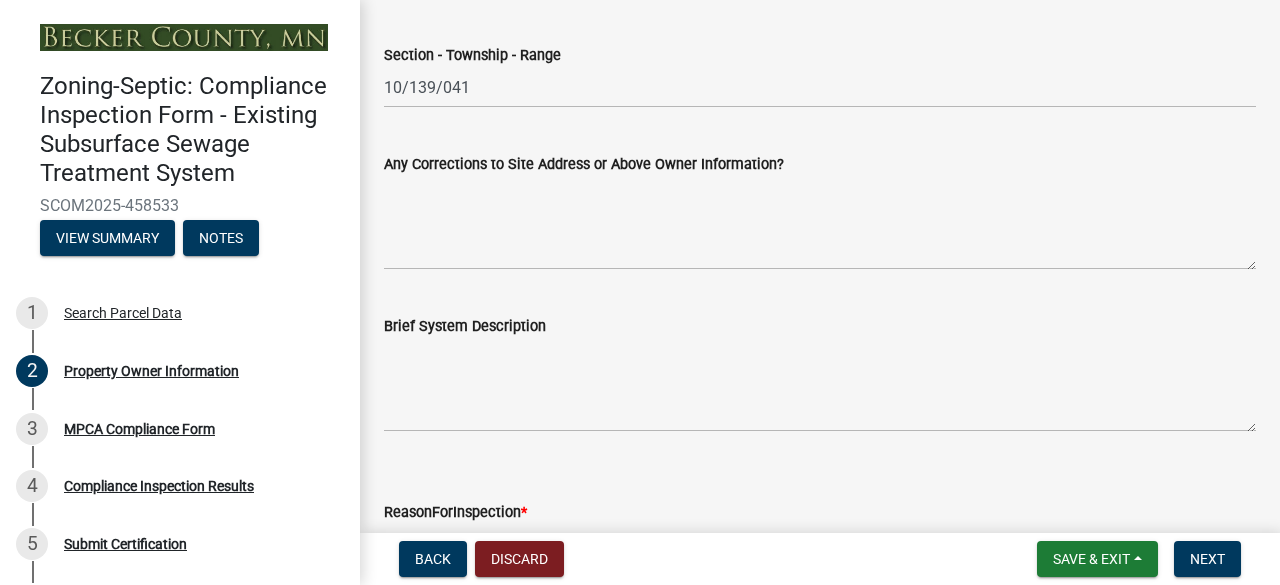 scroll, scrollTop: 1164, scrollLeft: 0, axis: vertical 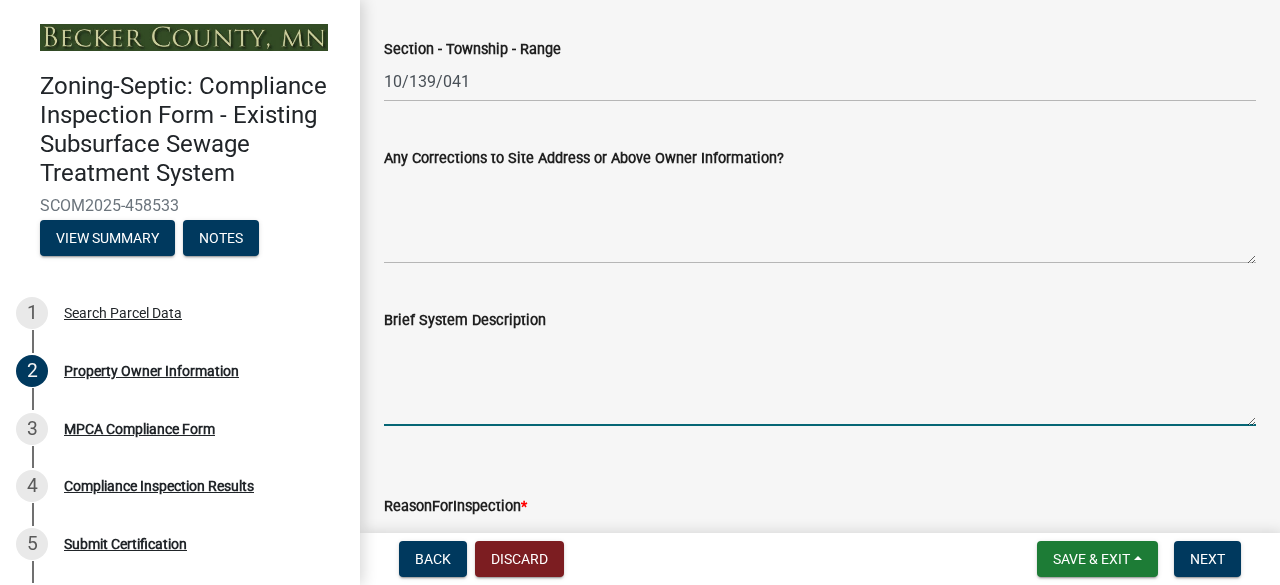 click on "Brief System Description" at bounding box center (820, 379) 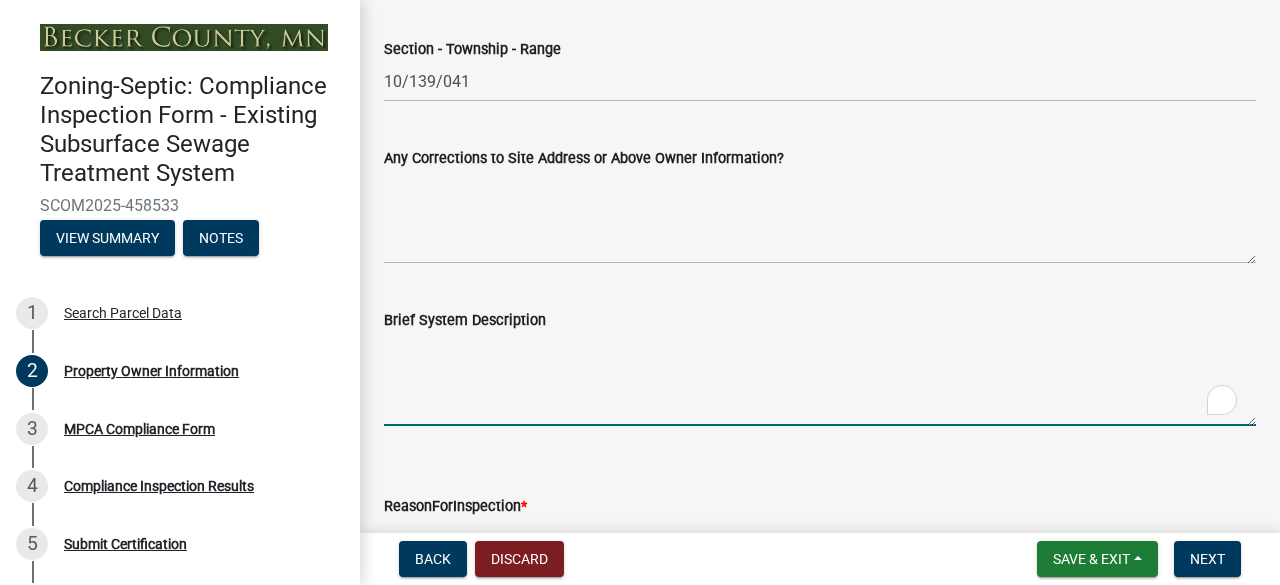 paste on "oncrete septic tank to gravity seepage bed STA" 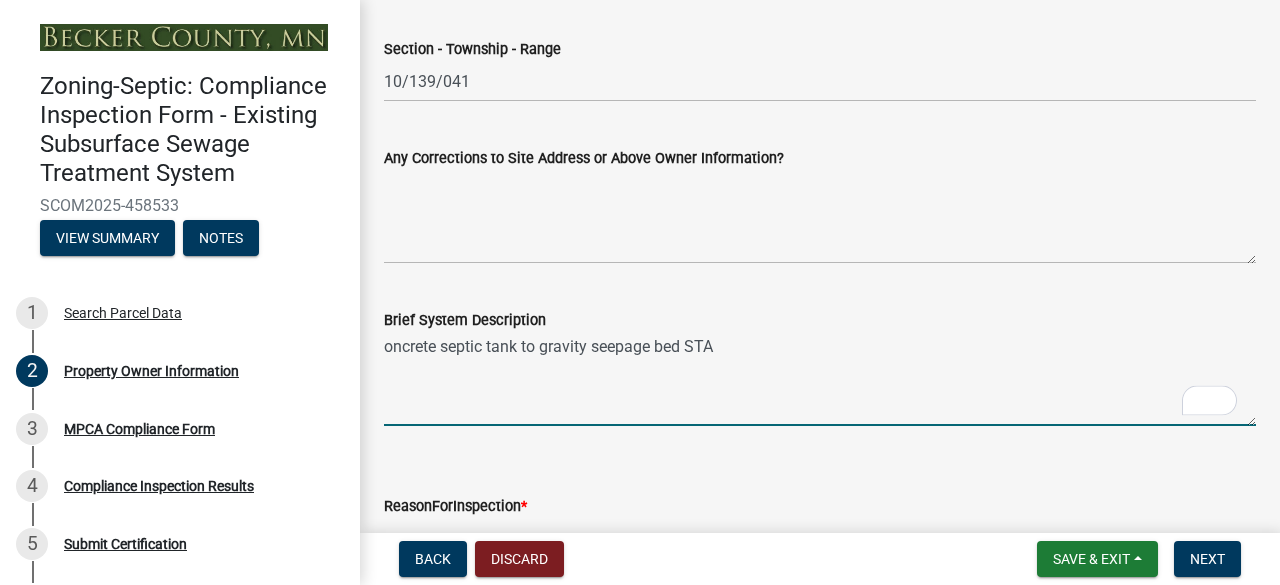 click on "oncrete septic tank to gravity seepage bed STA" at bounding box center (820, 379) 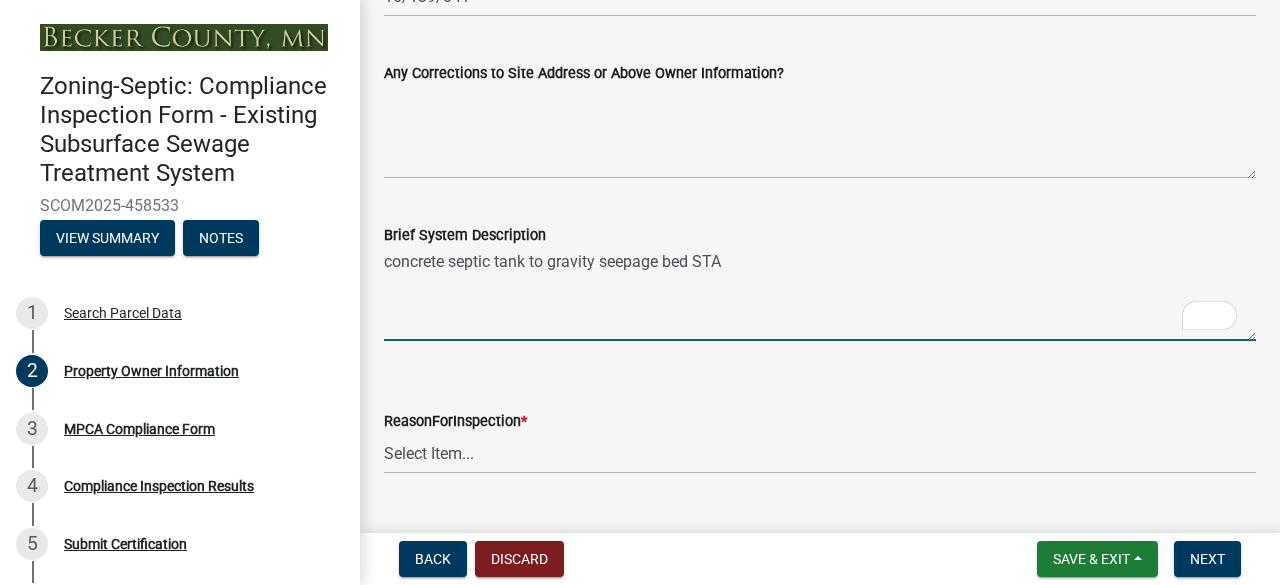 scroll, scrollTop: 1294, scrollLeft: 0, axis: vertical 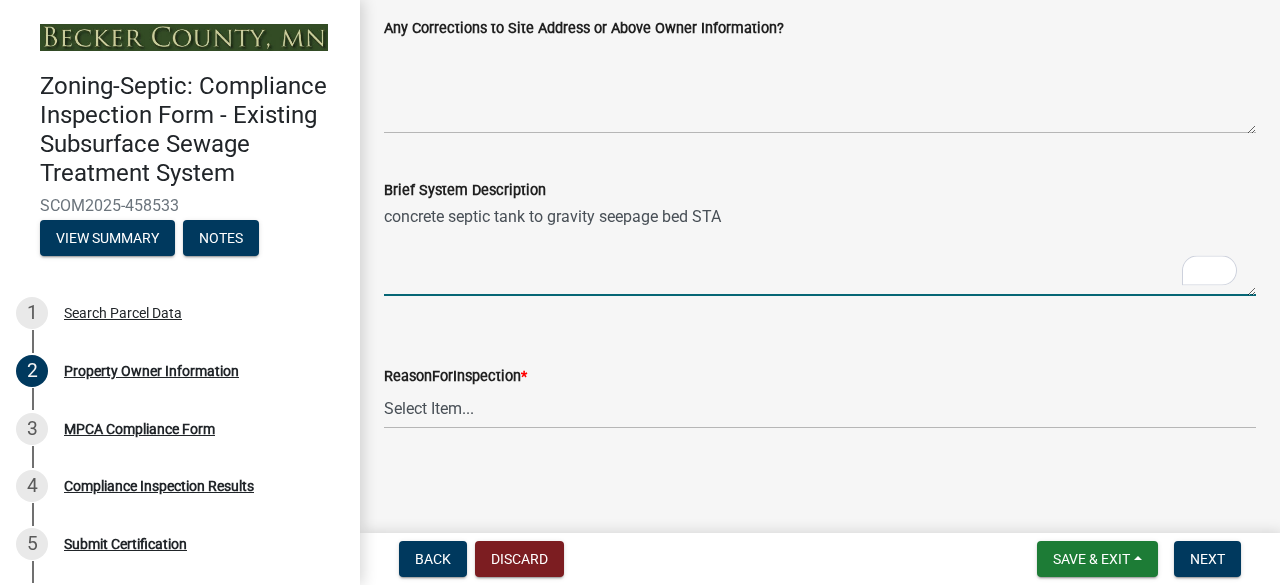 type on "concrete septic tank to gravity seepage bed STA" 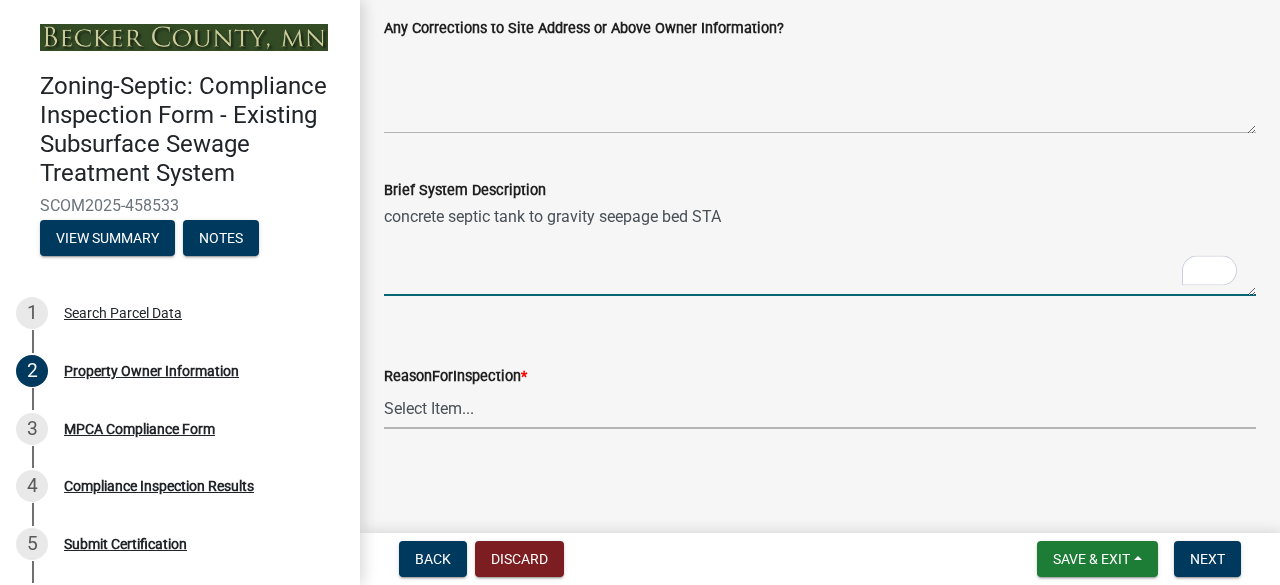 click on "Select Item...   Property Sale   Lake Study   Required for Permit   Other" at bounding box center (820, 408) 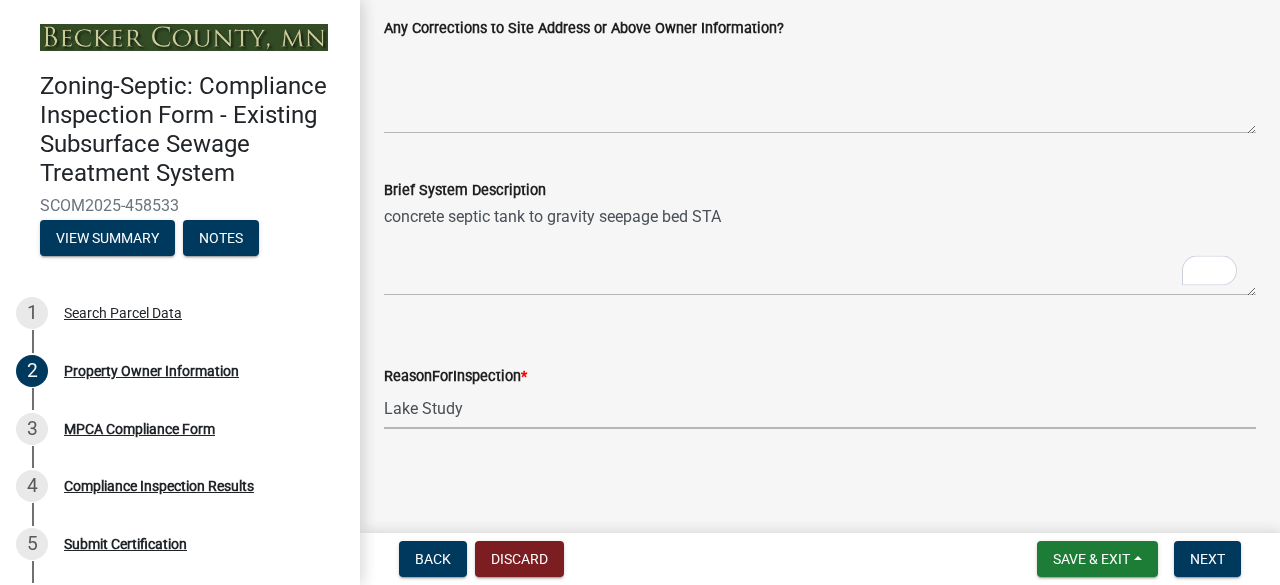 click on "Select Item...   Property Sale   Lake Study   Required for Permit   Other" at bounding box center [820, 408] 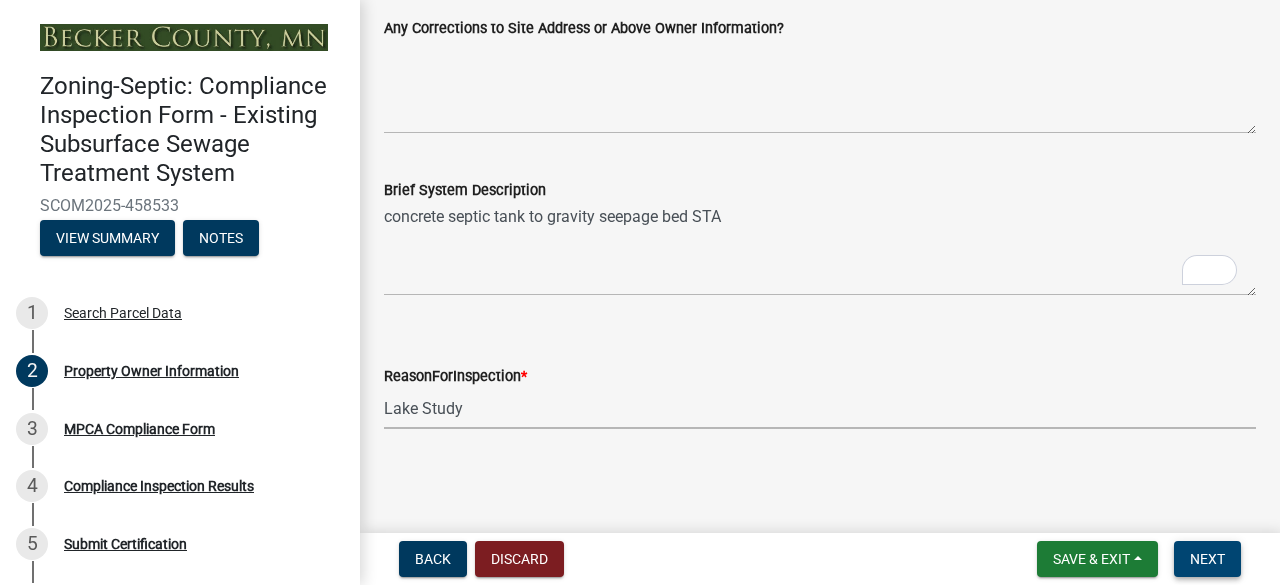 click on "Next" at bounding box center (1207, 559) 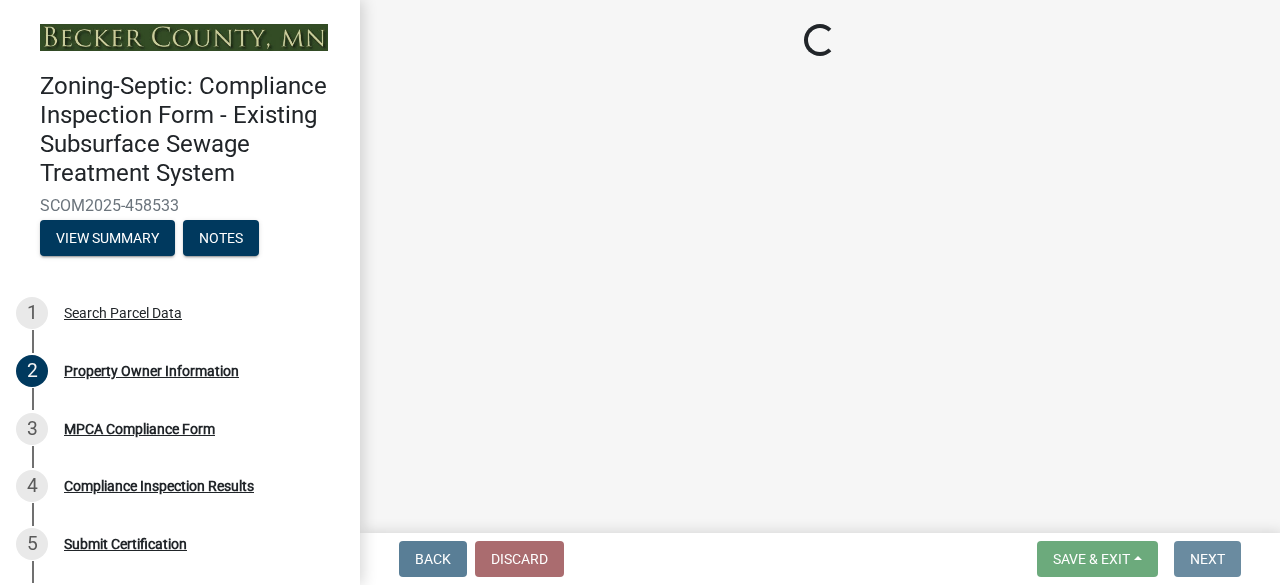 scroll, scrollTop: 0, scrollLeft: 0, axis: both 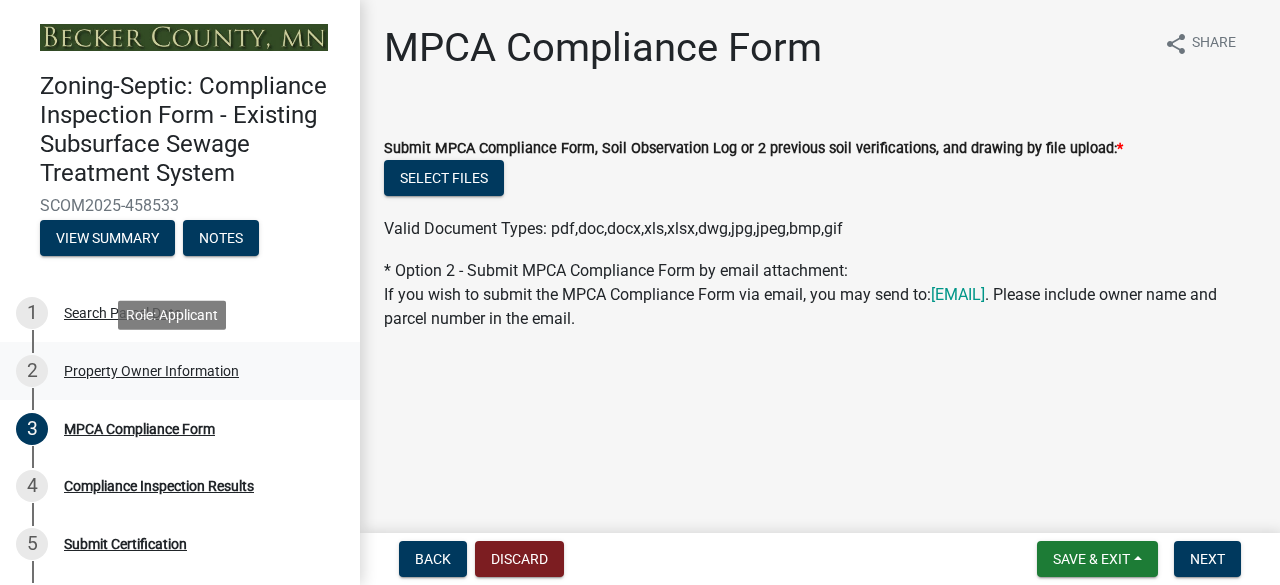 click on "Property Owner Information" at bounding box center (151, 371) 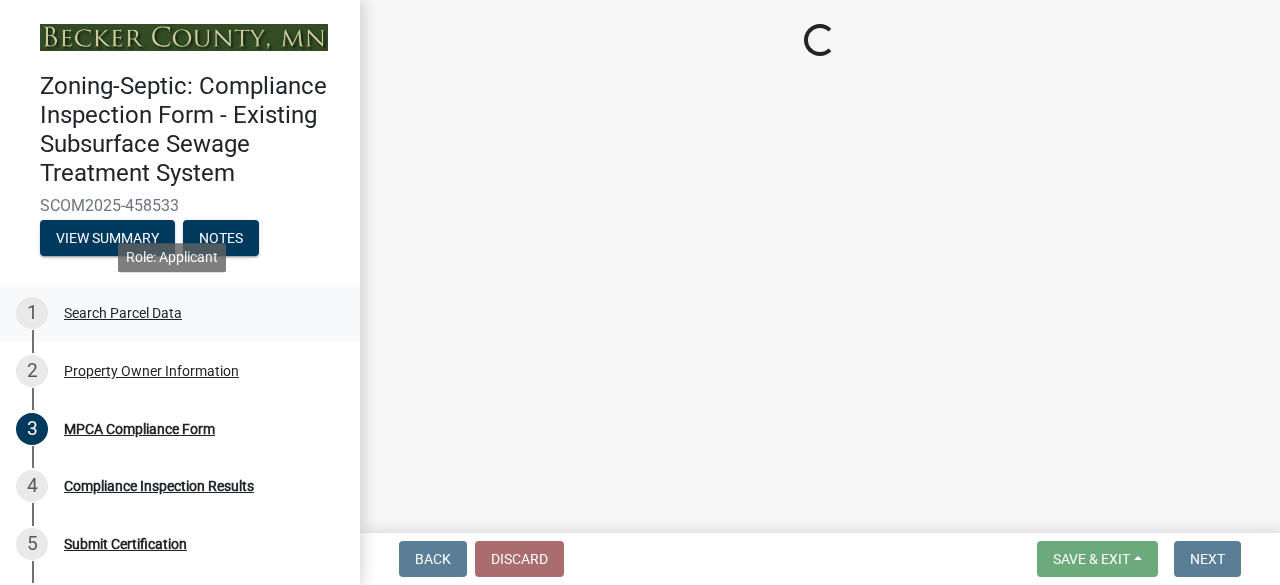 select on "3e6c5637-c66b-418d-927c-69aaf39ab5a9" 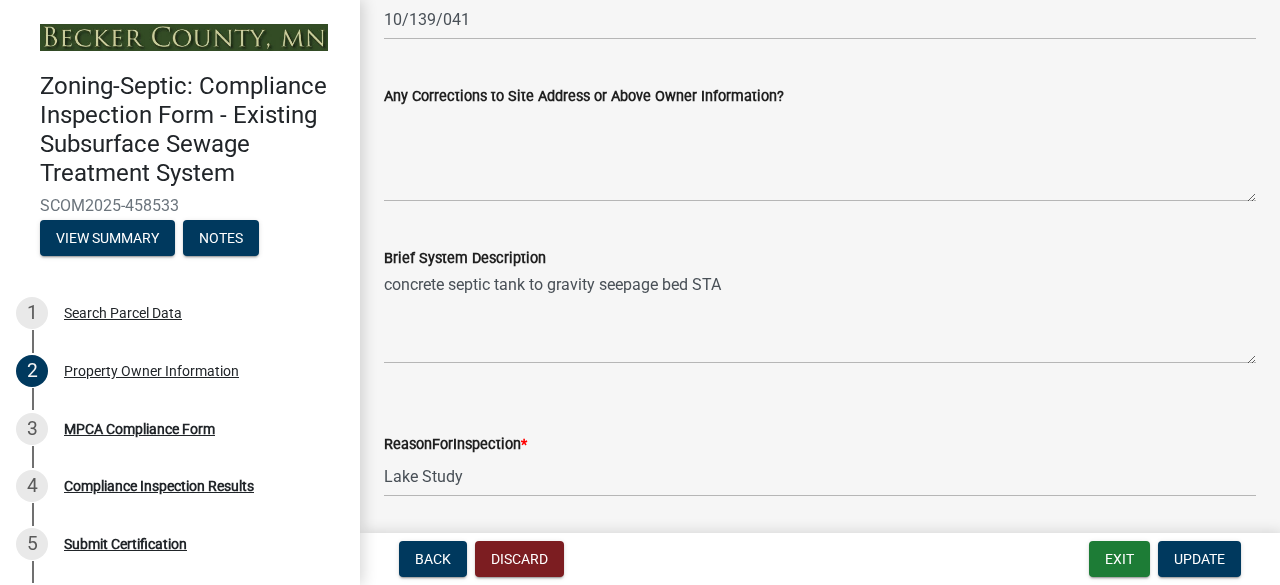 scroll, scrollTop: 1294, scrollLeft: 0, axis: vertical 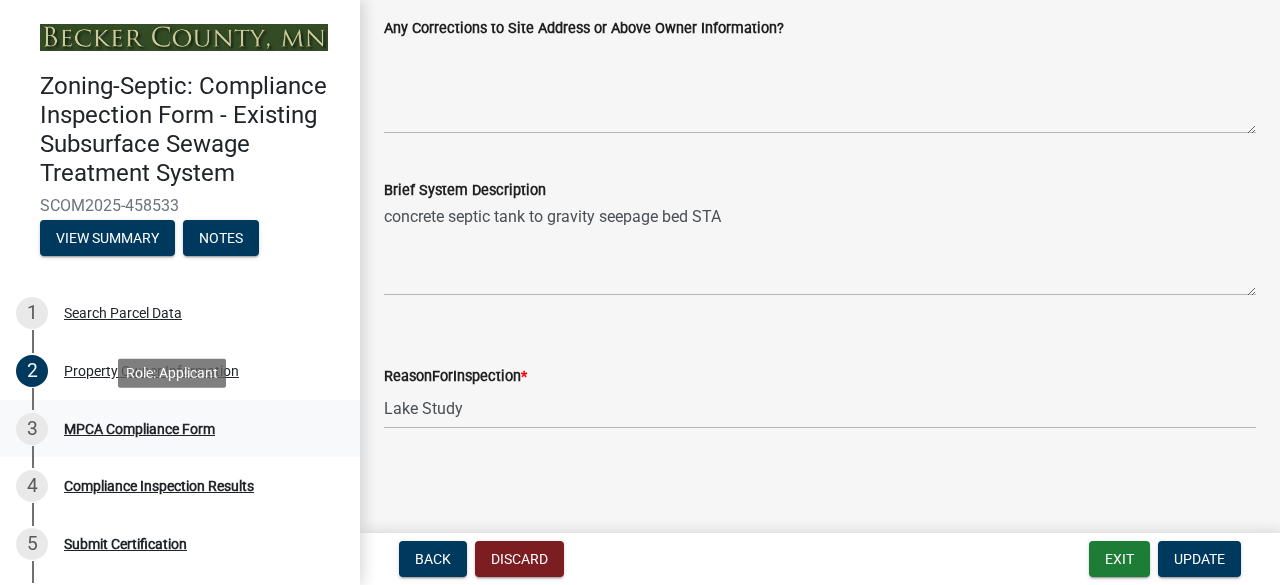 click on "MPCA Compliance Form" at bounding box center (139, 429) 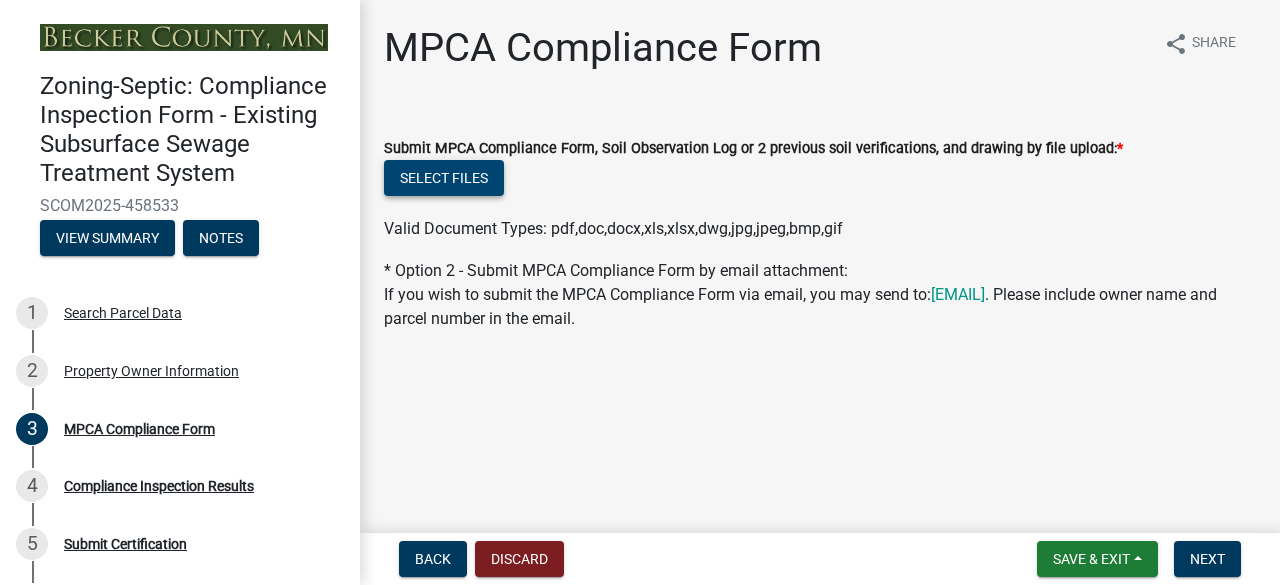 click on "Select files" 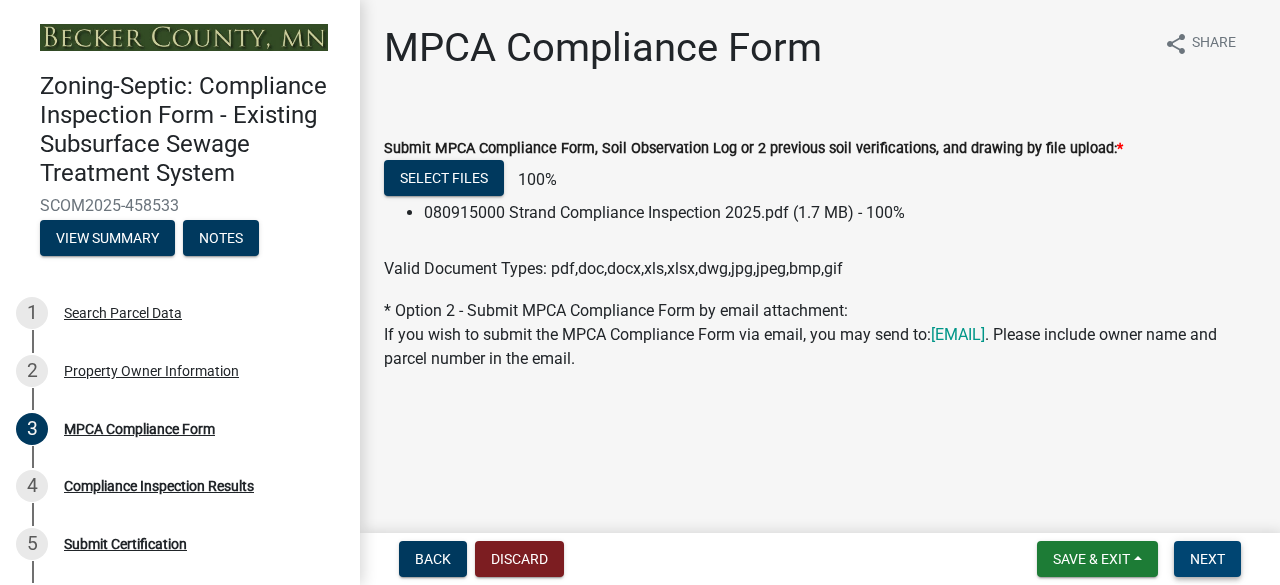 click on "Next" at bounding box center (1207, 559) 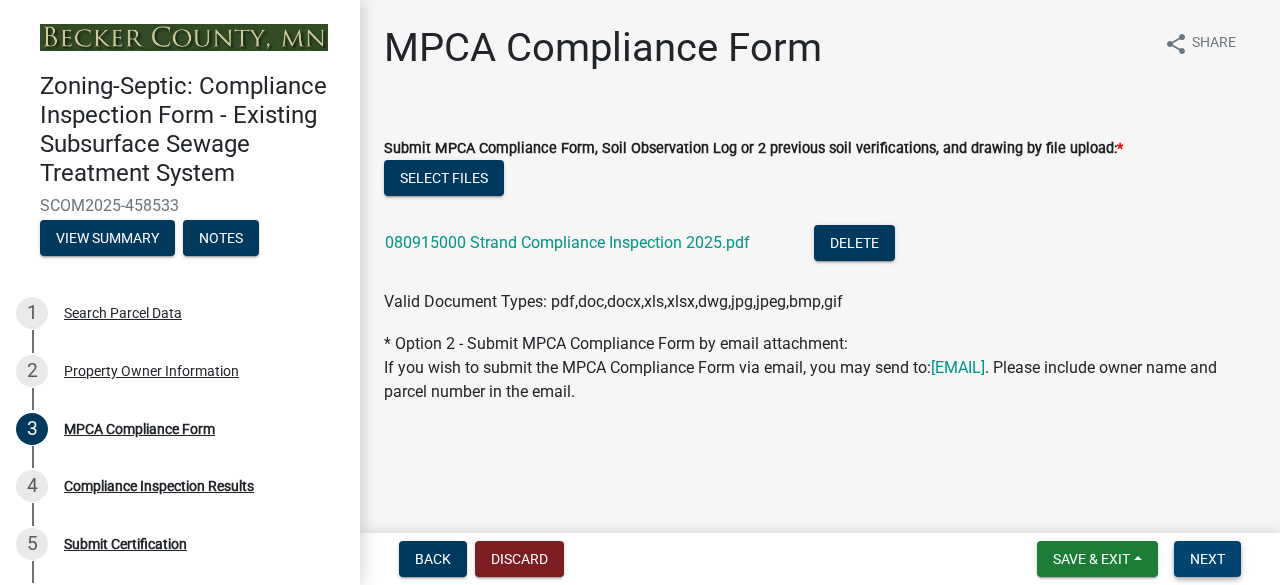 click on "Next" at bounding box center (1207, 559) 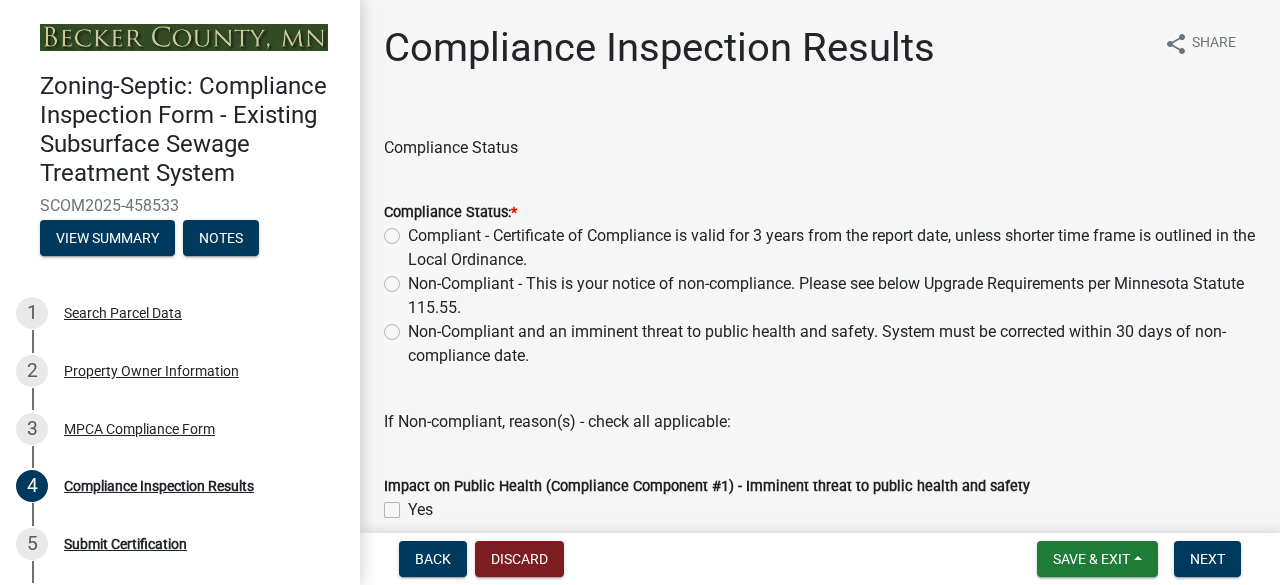 click on "Compliant - Certificate of Compliance is valid for 3 years from the report date, unless shorter time frame is outlined in the Local Ordinance." 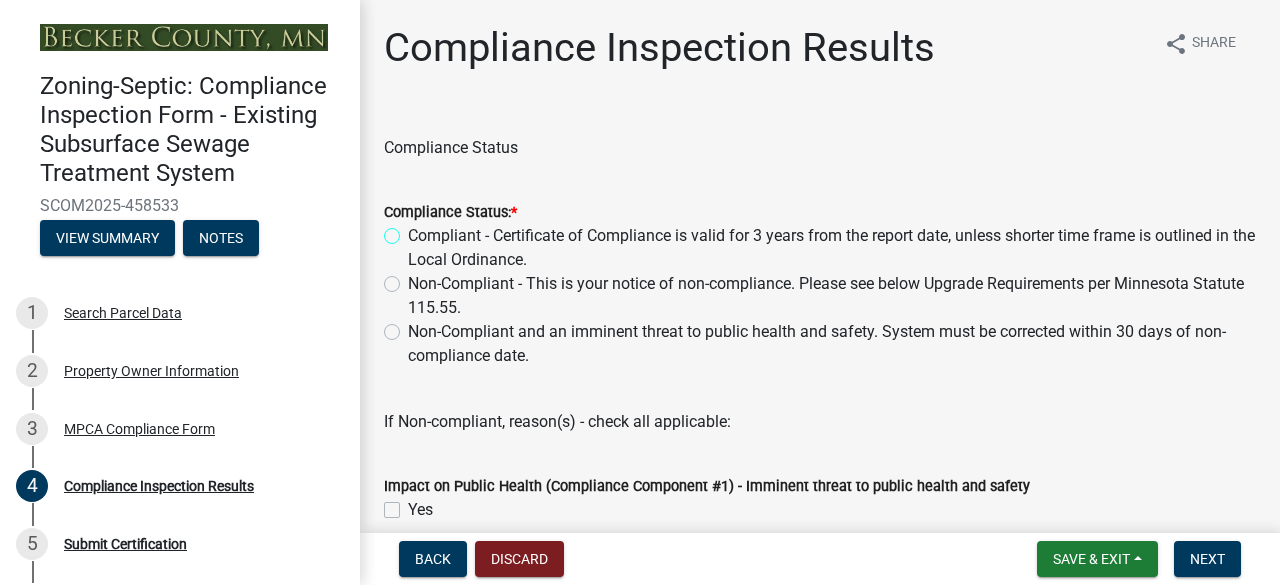 click on "Compliant - Certificate of Compliance is valid for 3 years from the report date, unless shorter time frame is outlined in the Local Ordinance." at bounding box center [414, 230] 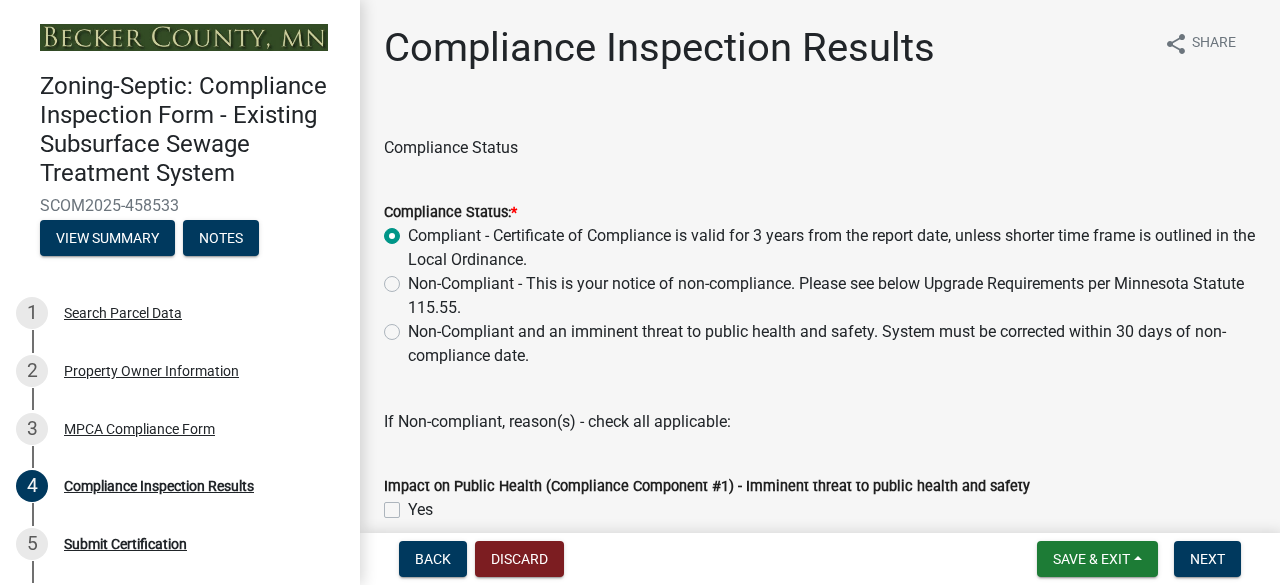 radio on "true" 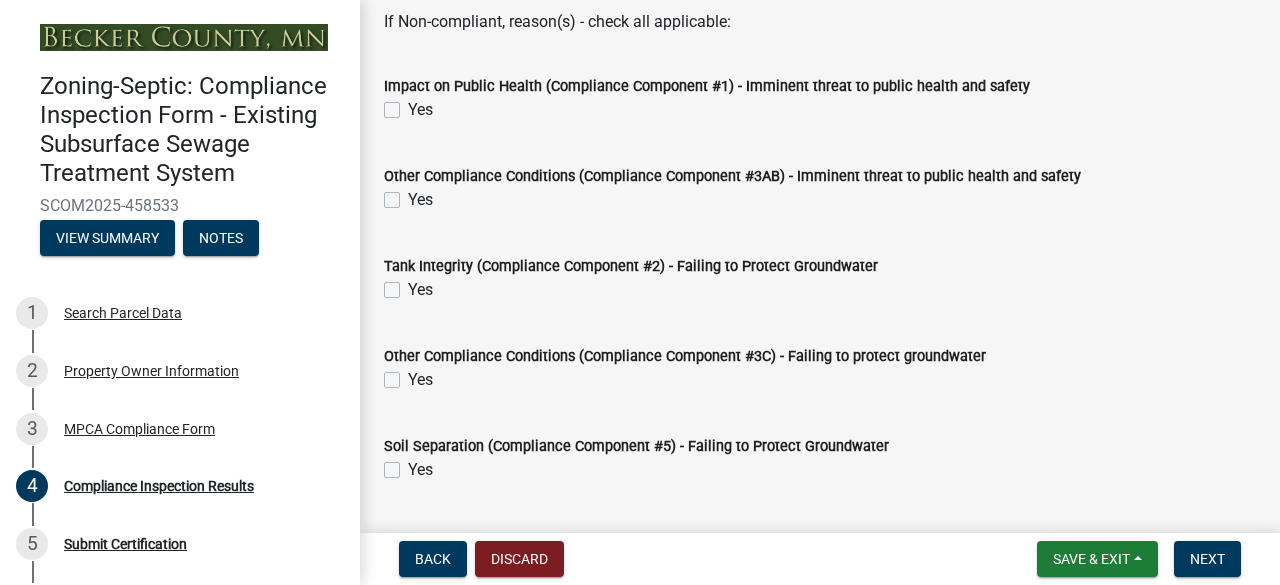 scroll, scrollTop: 542, scrollLeft: 0, axis: vertical 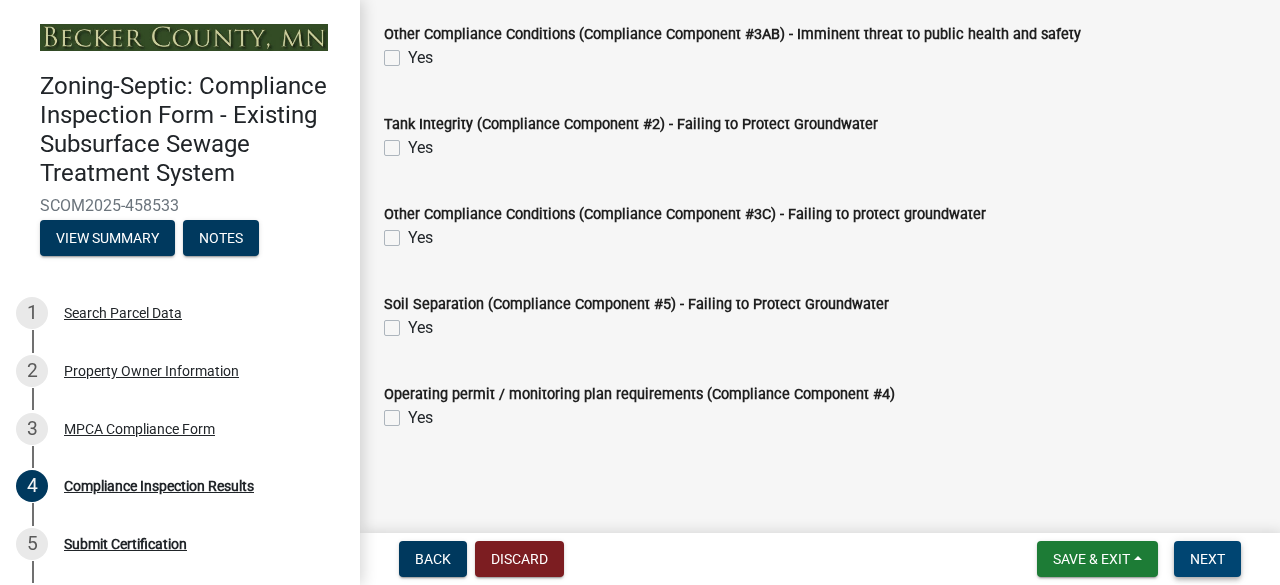click on "Next" at bounding box center [1207, 559] 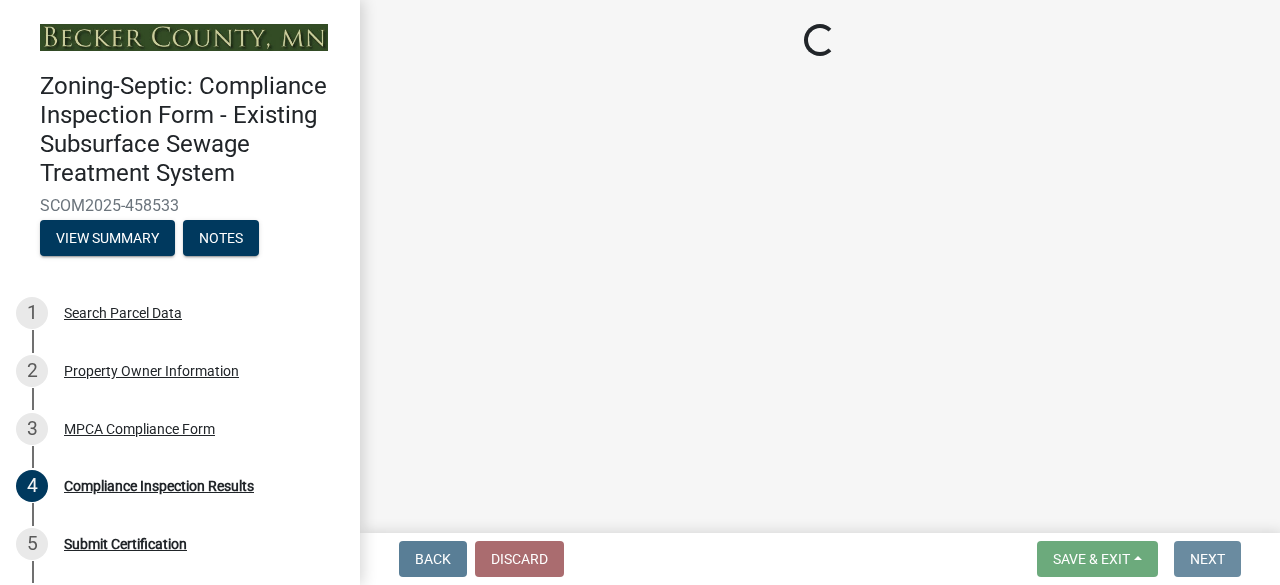 scroll, scrollTop: 0, scrollLeft: 0, axis: both 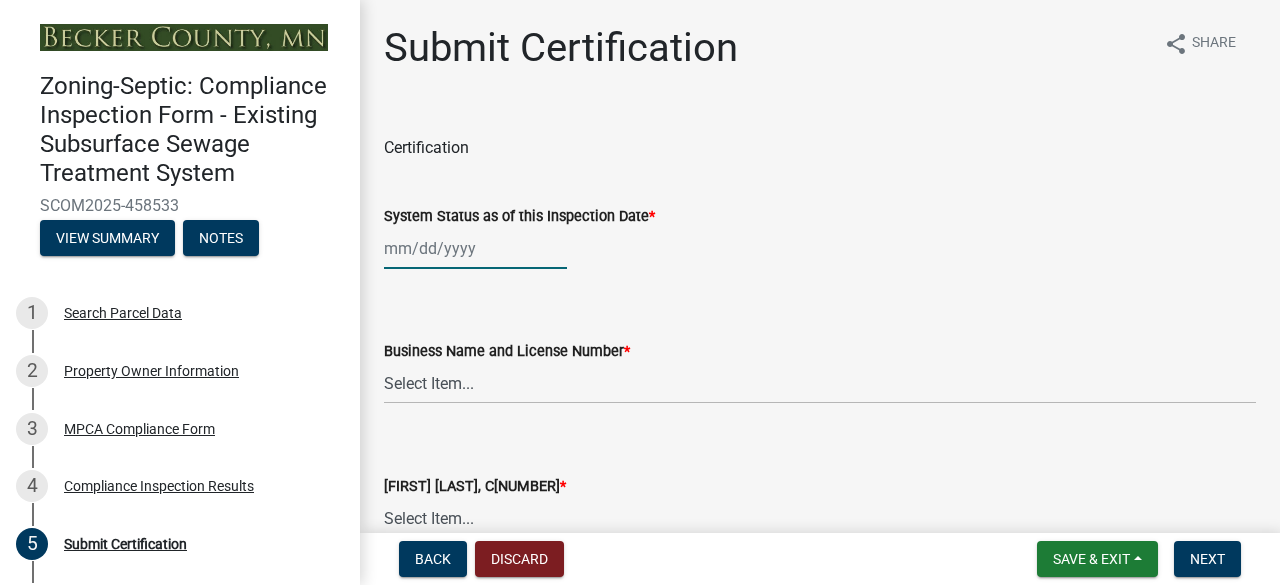 click 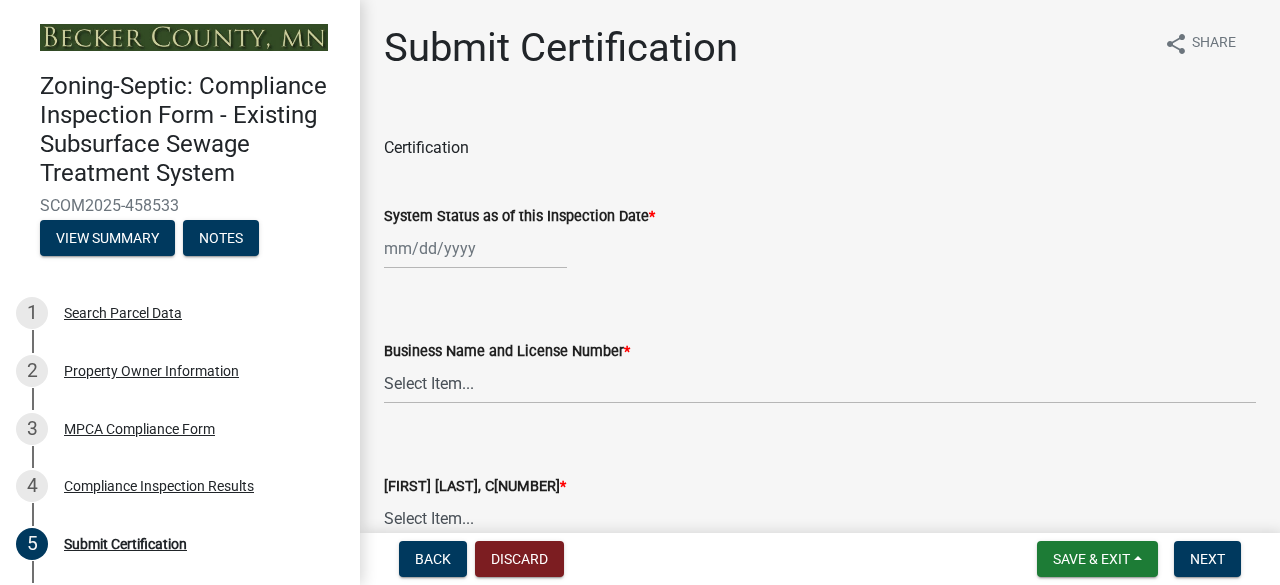 select on "8" 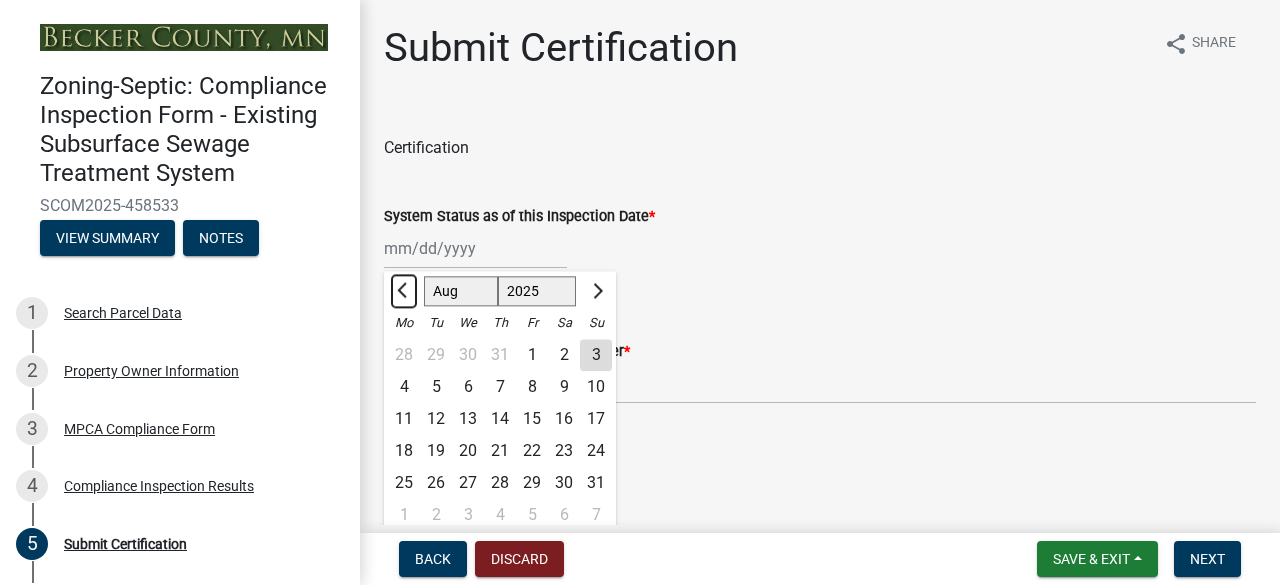 click 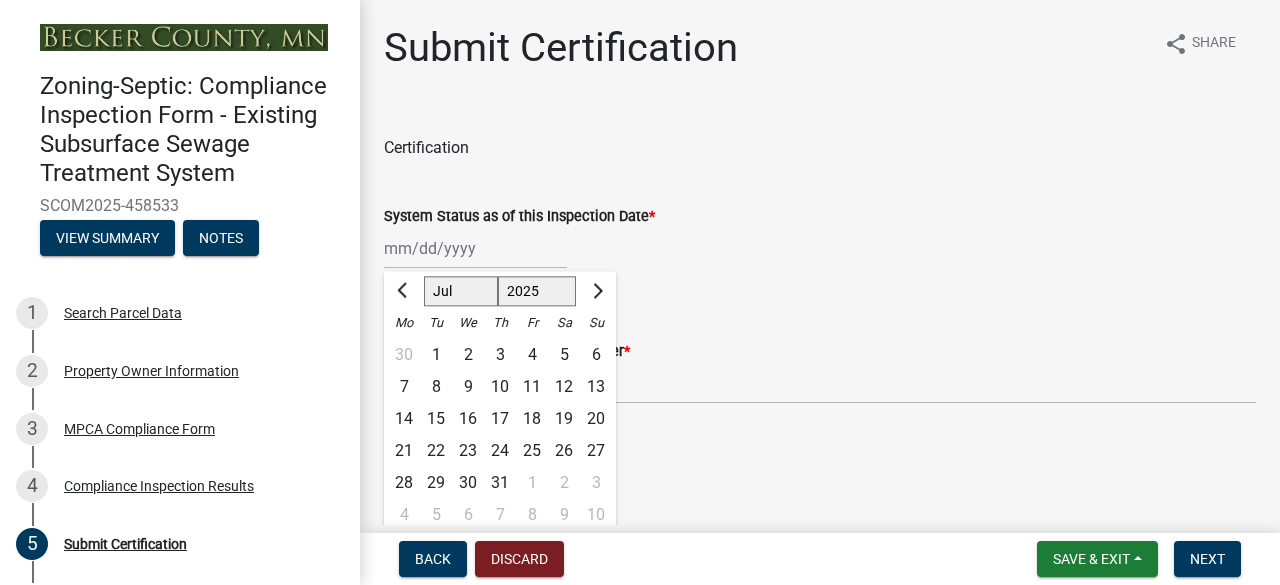 click on "17" 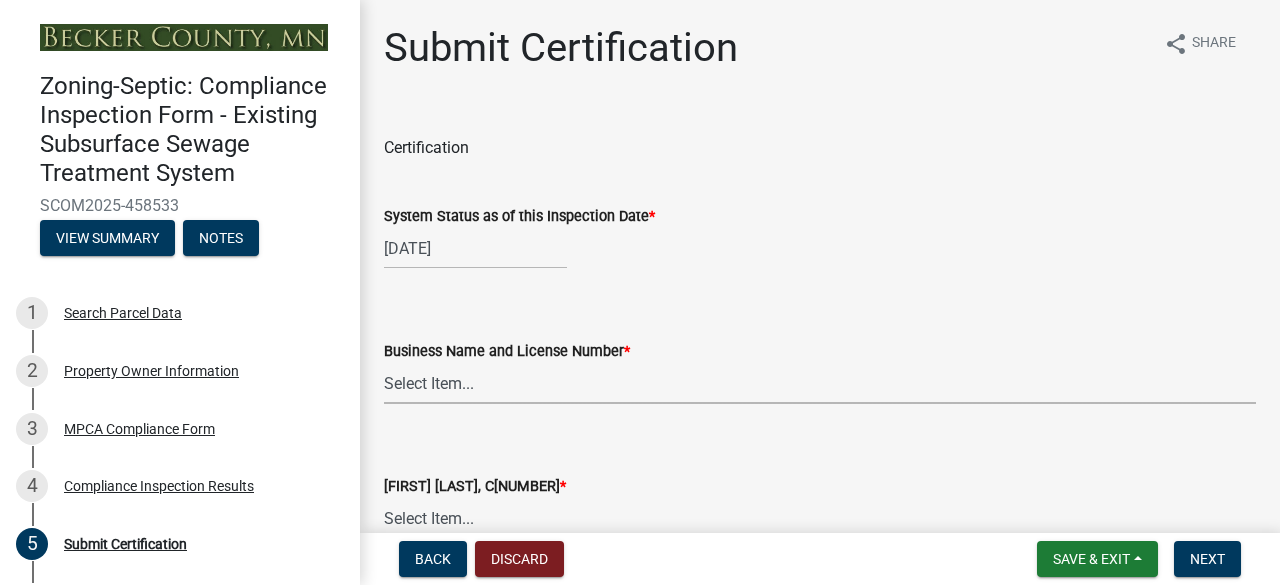 click on "Select Item...   OTHER – Not listed (please add in next field and we will add to our list)   [BUSINESS_NAME] LLC, L2029 ([FIRST] [LAST])   [BUSINESS_NAME] On-Site, L634 ([FIRST] [LAST])   [BUSINESS_NAME] LLC, L4224 ([FIRST] [LAST])   [BUSINESS_NAME] LLC L4224 ([FIRST] [LAST])   [BUSINESS_NAME] LLC, L4142 ([FIRST] [LAST])   [BUSINESS_NAME] Backhoe Services, L478 ([FIRST] [LAST]   [BUSINESS_NAME] LLC, L2884 ( Apprentice [FIRST] [LAST])   [FIRST] [LAST], L1867 ([FIRST] [LAST])   [BUSINESS_NAME] of Detroit Lakes, L770 ([FIRST] [LAST])   [BUSINESS_NAME] LLC, L4041 ([FIRST] [LAST])   [BUSINESS_NAME] Inc, L549   [BUSINESS_NAME] LLC, L4034 ([FIRST] [LAST])   [BUSINESS_NAME], L2982 ([FIRST] [LAST])   [BUSINESS_NAME] Inc, L2122 ([FIRST] [LAST])   [BUSINESS_NAME] LLC, L2567 ([FIRST] [LAST])   [BUSINESS_NAME] LLC, L2945 ([FIRST] [LAST])   [BUSINESS_NAME] LLC, L3947 ([FIRST] [LAST])   [BUSINESS_NAME] LLC, L553 ([FIRST] [LAST])   [BUSINESS_NAME] Inc, L534 ([FIRST] [LAST])" at bounding box center (820, 383) 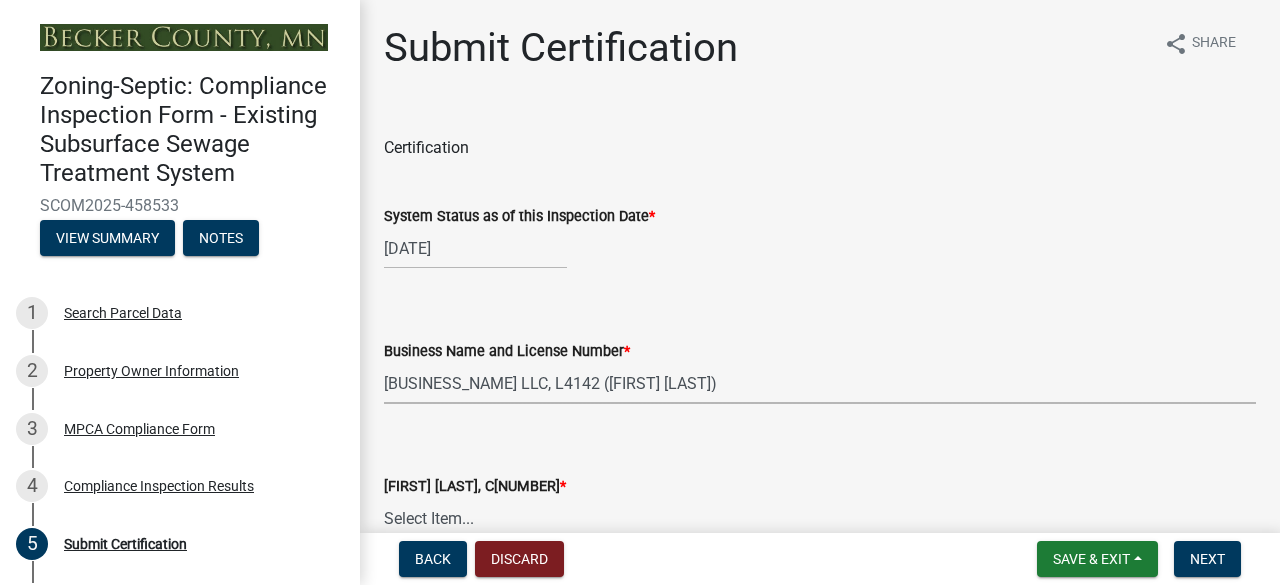 click on "Select Item...   OTHER – Not listed (please add in next field and we will add to our list)   [BUSINESS_NAME] LLC, L2029 ([FIRST] [LAST])   [BUSINESS_NAME] On-Site, L634 ([FIRST] [LAST])   [BUSINESS_NAME] LLC, L4224 ([FIRST] [LAST])   [BUSINESS_NAME] LLC L4224 ([FIRST] [LAST])   [BUSINESS_NAME] LLC, L4142 ([FIRST] [LAST])   [BUSINESS_NAME] Backhoe Services, L478 ([FIRST] [LAST]   [BUSINESS_NAME] LLC, L2884 ( Apprentice [FIRST] [LAST])   [FIRST] [LAST], L1867 ([FIRST] [LAST])   [BUSINESS_NAME] of Detroit Lakes, L770 ([FIRST] [LAST])   [BUSINESS_NAME] LLC, L4041 ([FIRST] [LAST])   [BUSINESS_NAME] Inc, L549   [BUSINESS_NAME] LLC, L4034 ([FIRST] [LAST])   [BUSINESS_NAME], L2982 ([FIRST] [LAST])   [BUSINESS_NAME] Inc, L2122 ([FIRST] [LAST])   [BUSINESS_NAME] LLC, L2567 ([FIRST] [LAST])   [BUSINESS_NAME] LLC, L2945 ([FIRST] [LAST])   [BUSINESS_NAME] LLC, L3947 ([FIRST] [LAST])   [BUSINESS_NAME] LLC, L553 ([FIRST] [LAST])   [BUSINESS_NAME] Inc, L534 ([FIRST] [LAST])" at bounding box center [820, 383] 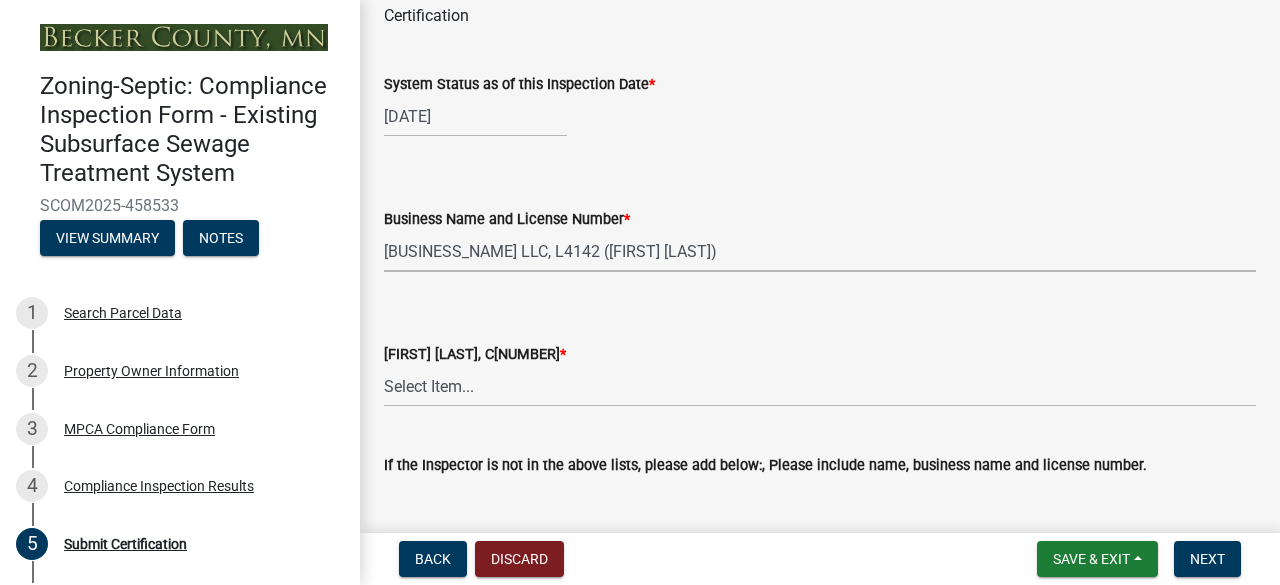 scroll, scrollTop: 200, scrollLeft: 0, axis: vertical 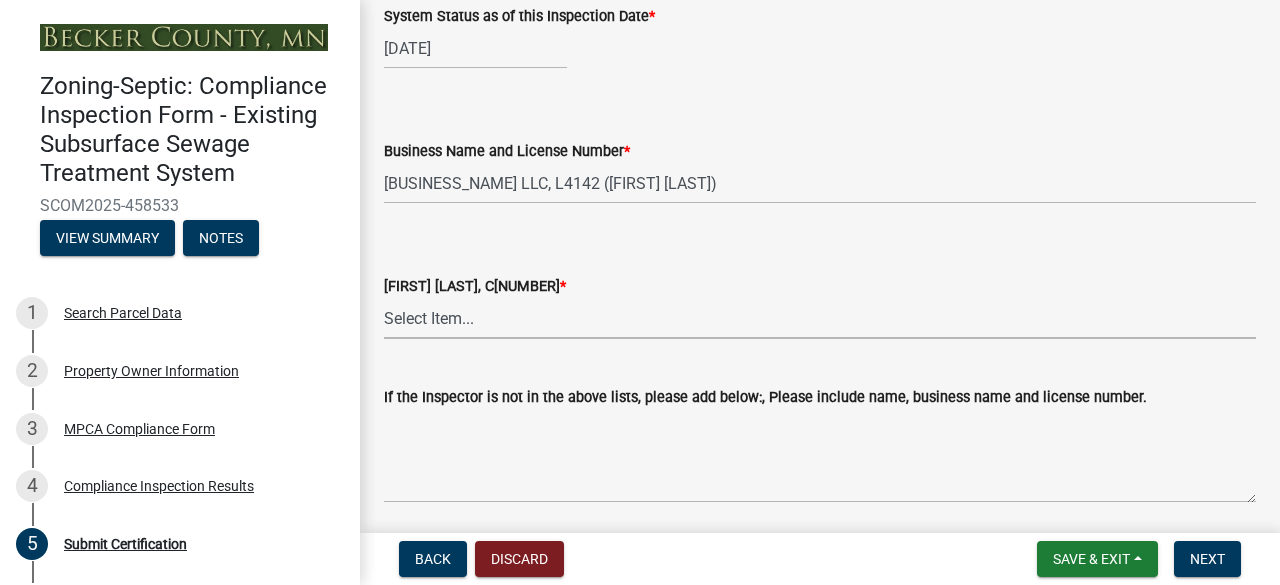 click on "Select Item...   OTHER – Not listed (please add in next field and we will add to our list)   [FIRST] [LAST], C3044   [FIRST] [MIDDLE] [LAST] , C2779   [FIRST] [LAST], C8571   [FIRST] [LAST], C2890   [FIRST] [MIDDLE] [LAST], C2006   [FIRST] [MIDDLE] [LAST], C2520   [FIRST] [LAST], C1138   [FIRST] [MIDDLE] [LAST], C2228   [FIRST] [MIDDLE] [LAST], C742   [FIRST] [MIDDLE] [LAST], C1202   [FIRST] [MIDDLE] [LAST], C7202   [FIRST] [LAST], C3332   [FIRST] [MIDDLE] [LAST], C2042   [FIRST] [LAST], C8115   [FIRST] [MIDDLE], [LAST], C1444   [FIRST] [LAST], C3206   [FIRST] [MIDDLE] [LAST], C5663   [FIRST] [MIDDLE] [LAST], C7526   [FIRST] [MIDDLE] [LAST], Sr., C960   [FIRST] [MIDDLE] [LAST], C4549   [FIRST] [MIDDLE] [LAST], C4632   [FIRST] [LAST], C3433   [FIRST] [MIDDLE] [LAST], C5775   [FIRST] [MIDDLE] [LAST], C6463   [FIRST] [LAST], C1835   [FIRST] [LAST], C732" at bounding box center (820, 318) 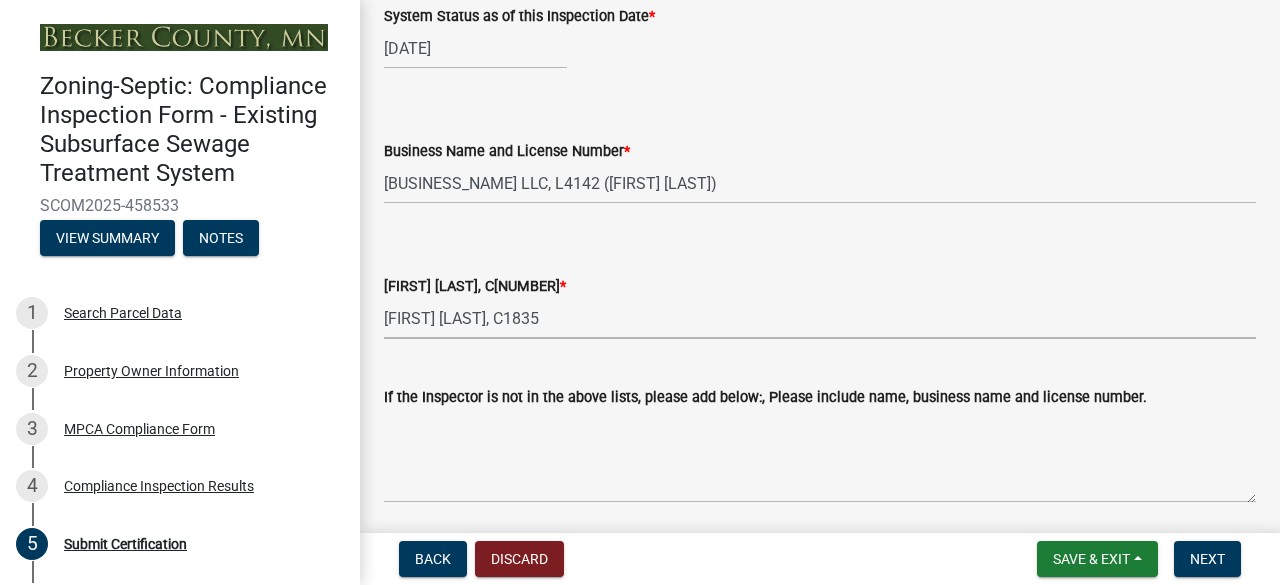 click on "Select Item...   OTHER – Not listed (please add in next field and we will add to our list)   [FIRST] [LAST], C3044   [FIRST] [MIDDLE] [LAST] , C2779   [FIRST] [LAST], C8571   [FIRST] [LAST], C2890   [FIRST] [MIDDLE] [LAST], C2006   [FIRST] [MIDDLE] [LAST], C2520   [FIRST] [LAST], C1138   [FIRST] [MIDDLE] [LAST], C2228   [FIRST] [MIDDLE] [LAST], C742   [FIRST] [MIDDLE] [LAST], C1202   [FIRST] [MIDDLE] [LAST], C7202   [FIRST] [LAST], C3332   [FIRST] [MIDDLE] [LAST], C2042   [FIRST] [LAST], C8115   [FIRST] [MIDDLE], [LAST], C1444   [FIRST] [LAST], C3206   [FIRST] [MIDDLE] [LAST], C5663   [FIRST] [MIDDLE] [LAST], C7526   [FIRST] [MIDDLE] [LAST], Sr., C960   [FIRST] [MIDDLE] [LAST], C4549   [FIRST] [MIDDLE] [LAST], C4632   [FIRST] [LAST], C3433   [FIRST] [MIDDLE] [LAST], C5775   [FIRST] [MIDDLE] [LAST], C6463   [FIRST] [LAST], C1835   [FIRST] [LAST], C732" at bounding box center [820, 318] 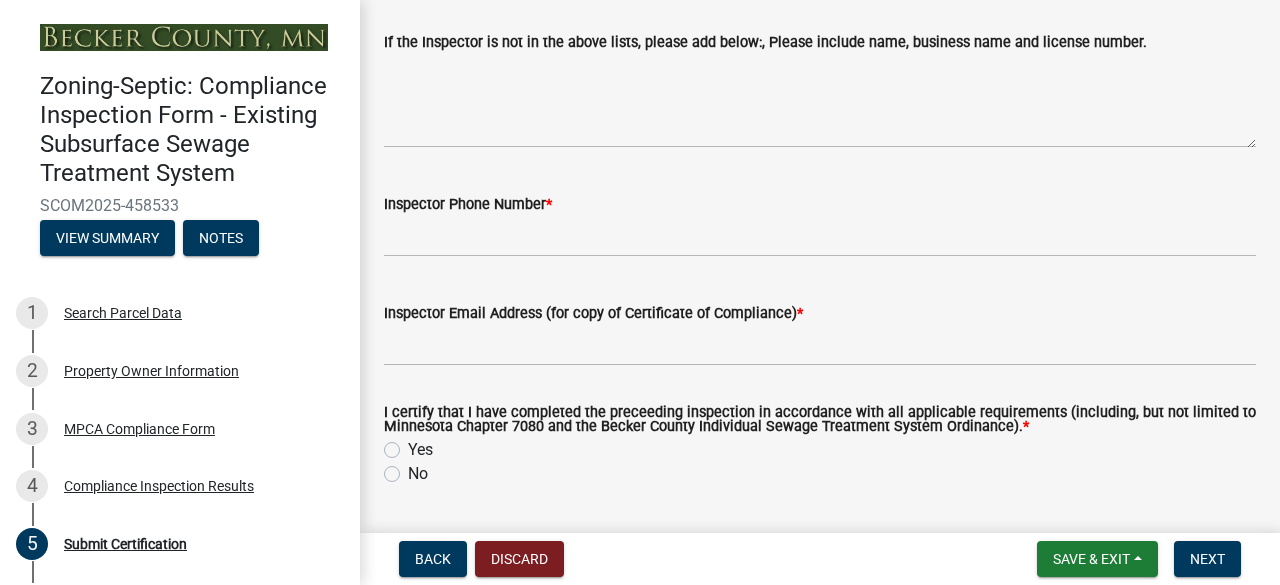 scroll, scrollTop: 600, scrollLeft: 0, axis: vertical 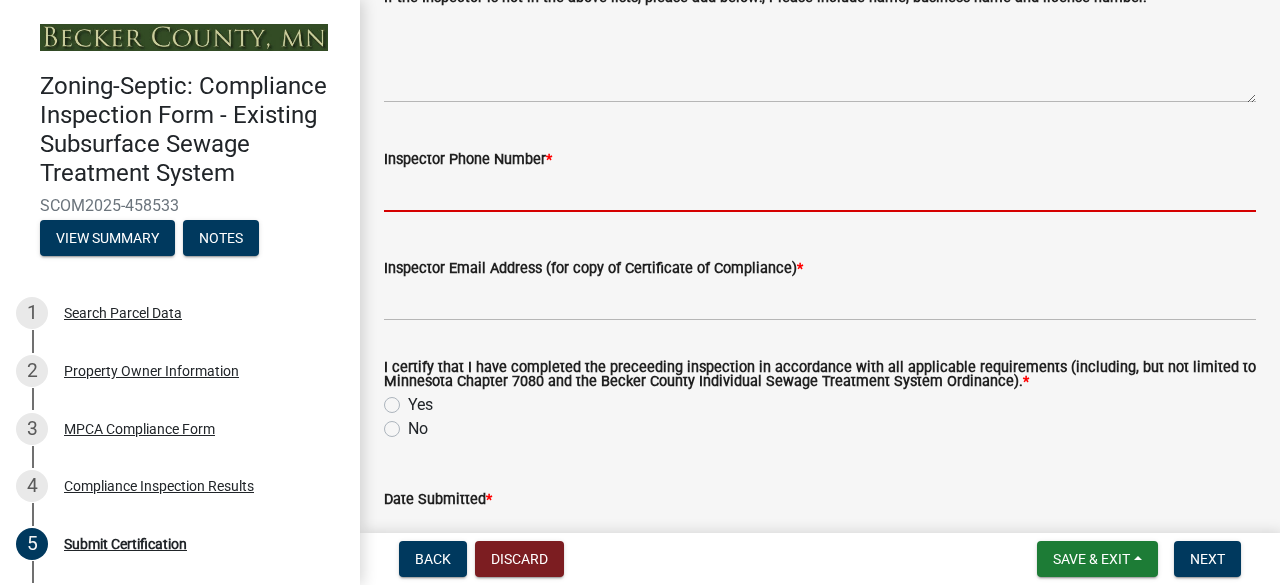 click on "Inspector Phone Number  *" at bounding box center (820, 191) 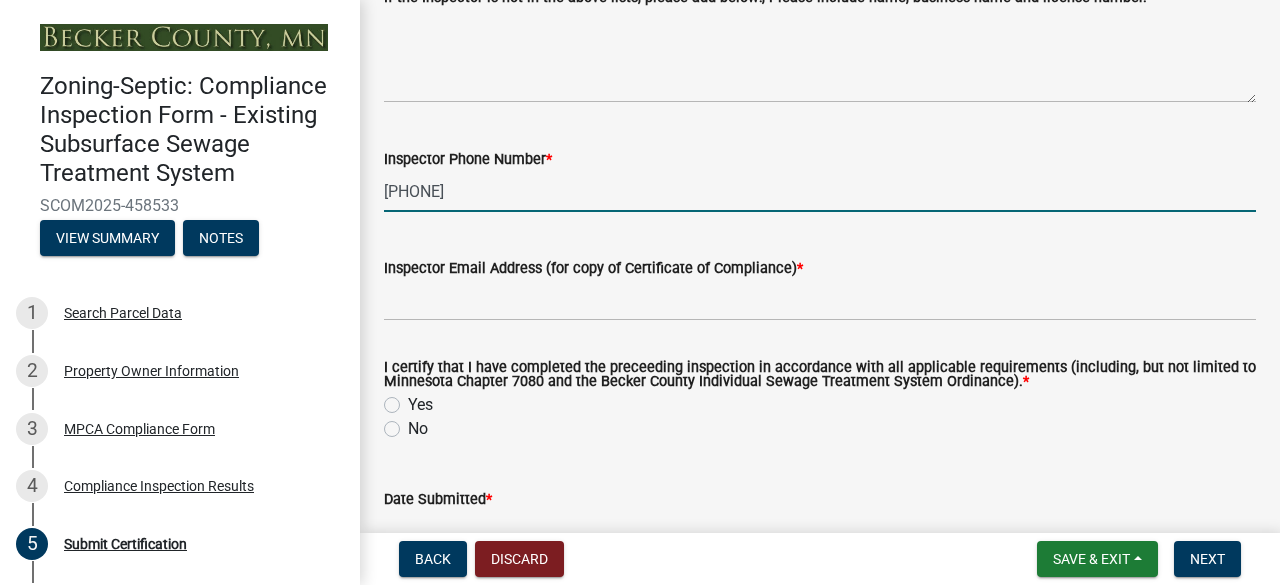 type on "[PHONE]" 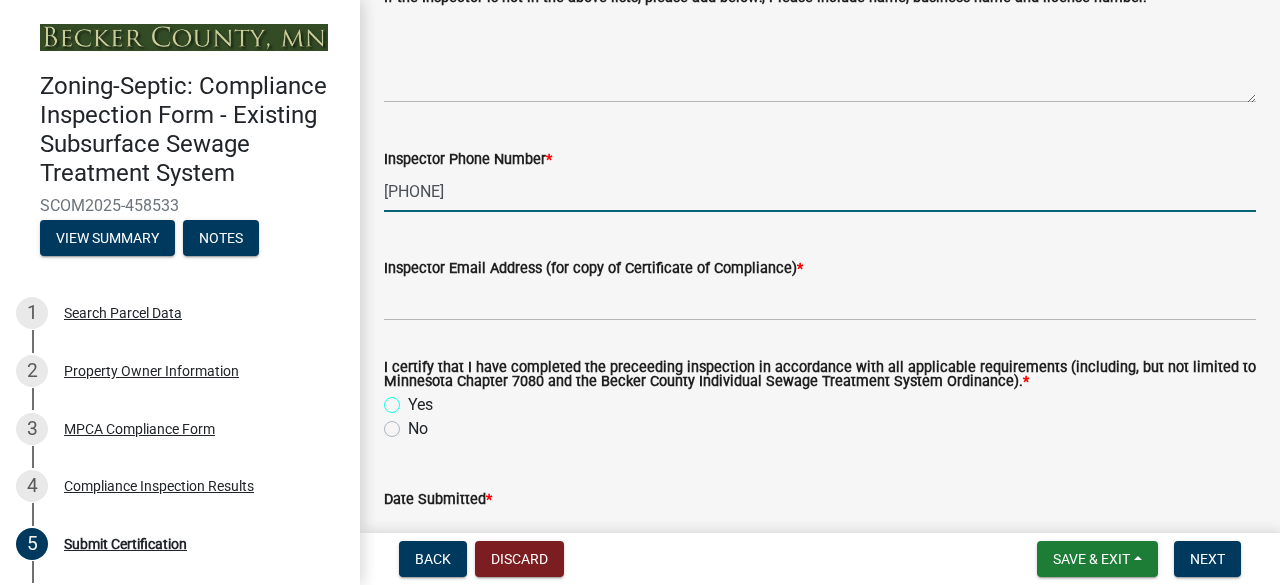 click on "Yes" at bounding box center [414, 399] 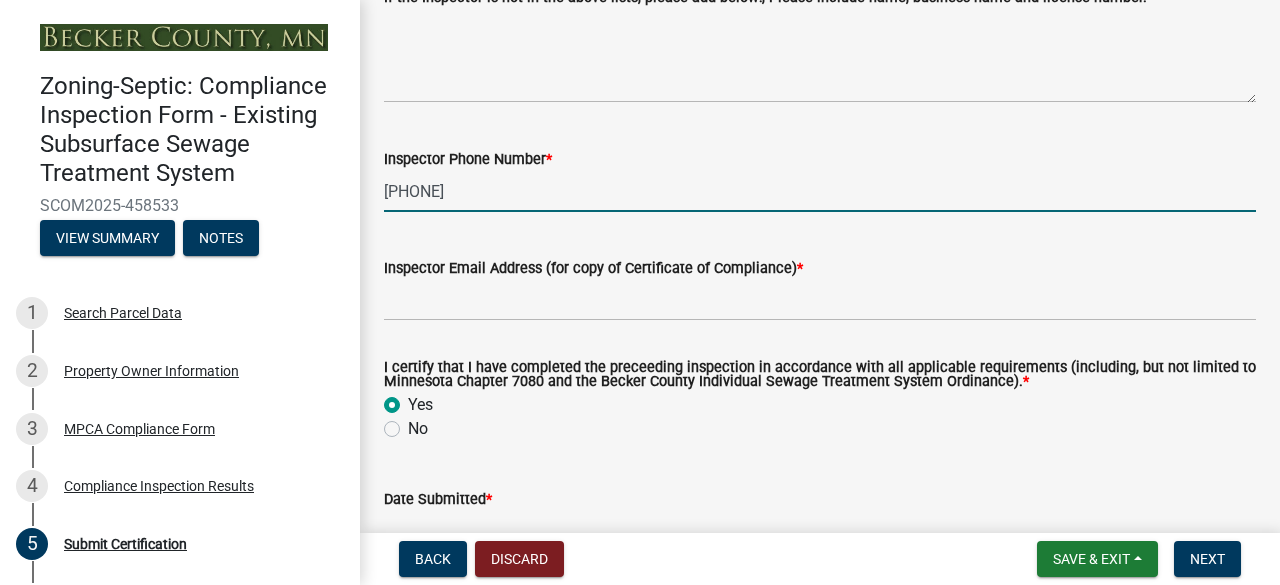 radio on "true" 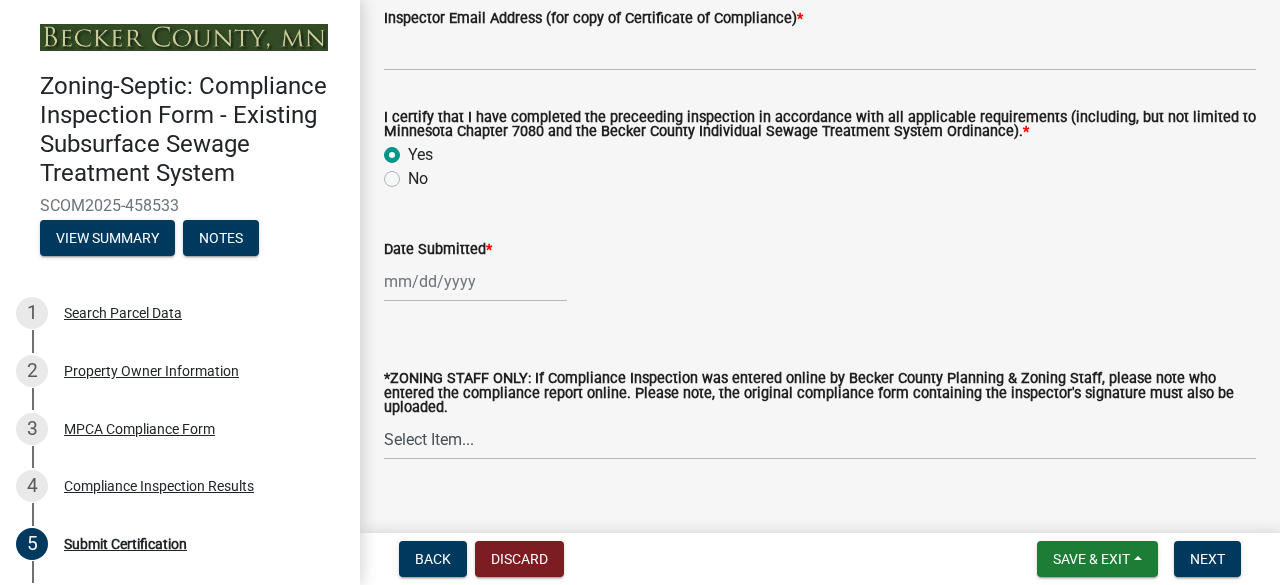 scroll, scrollTop: 882, scrollLeft: 0, axis: vertical 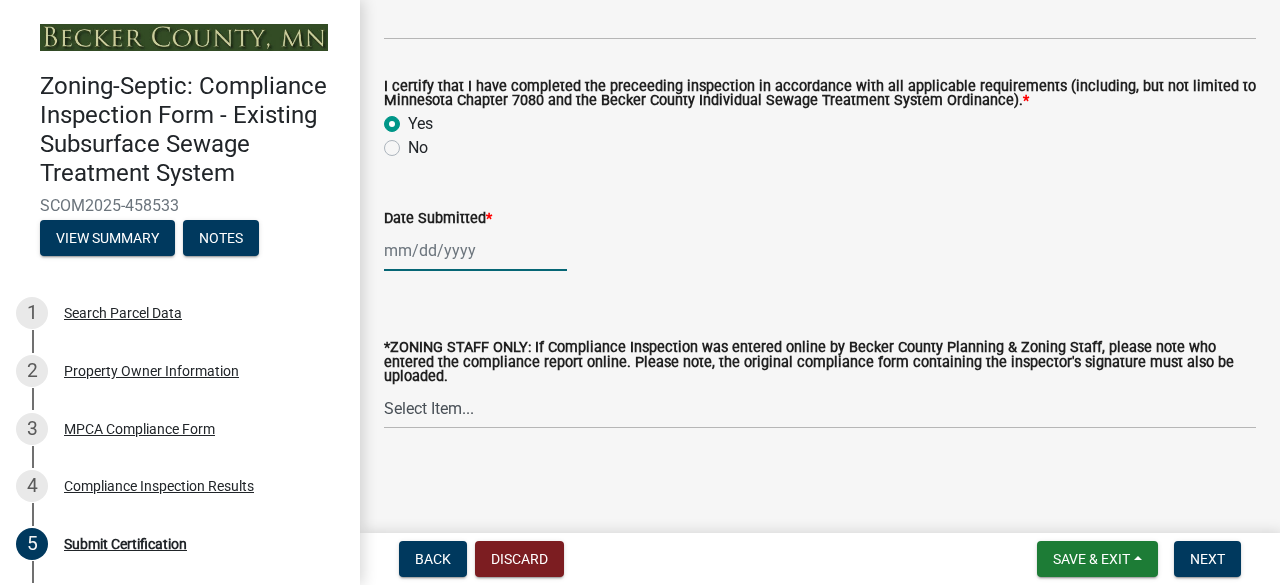 click 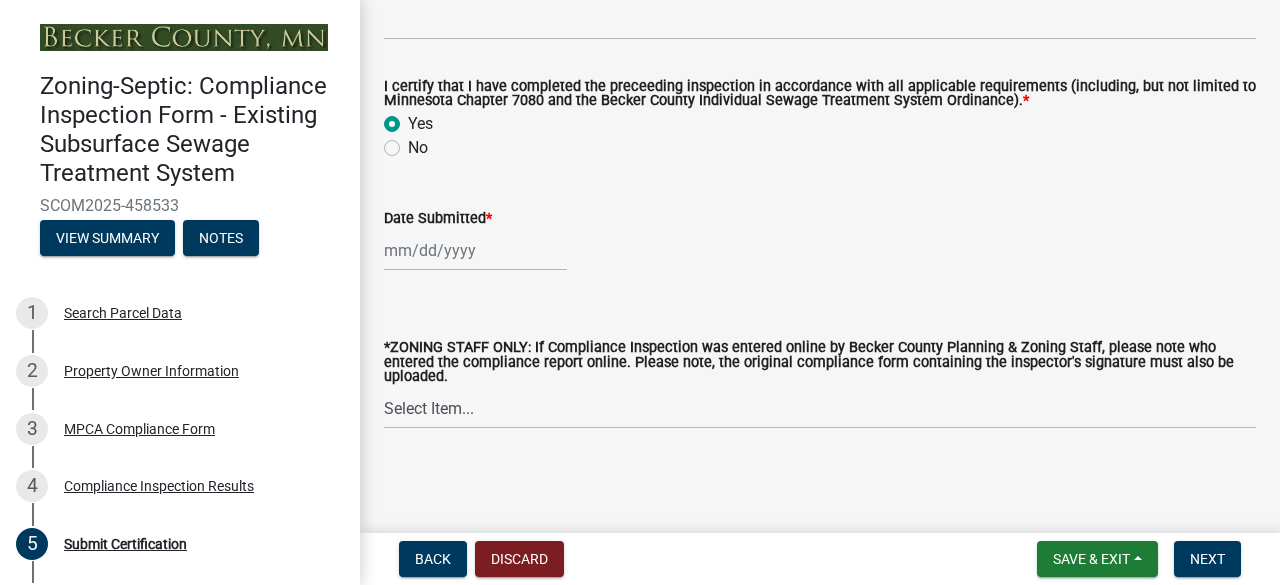 select on "8" 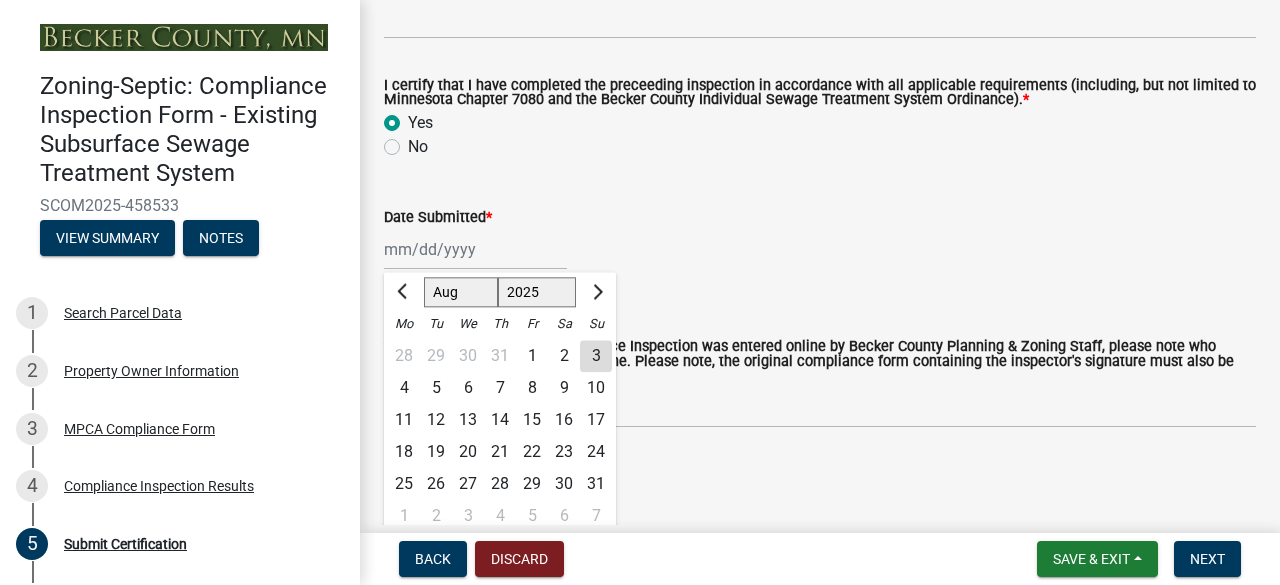 click on "3" 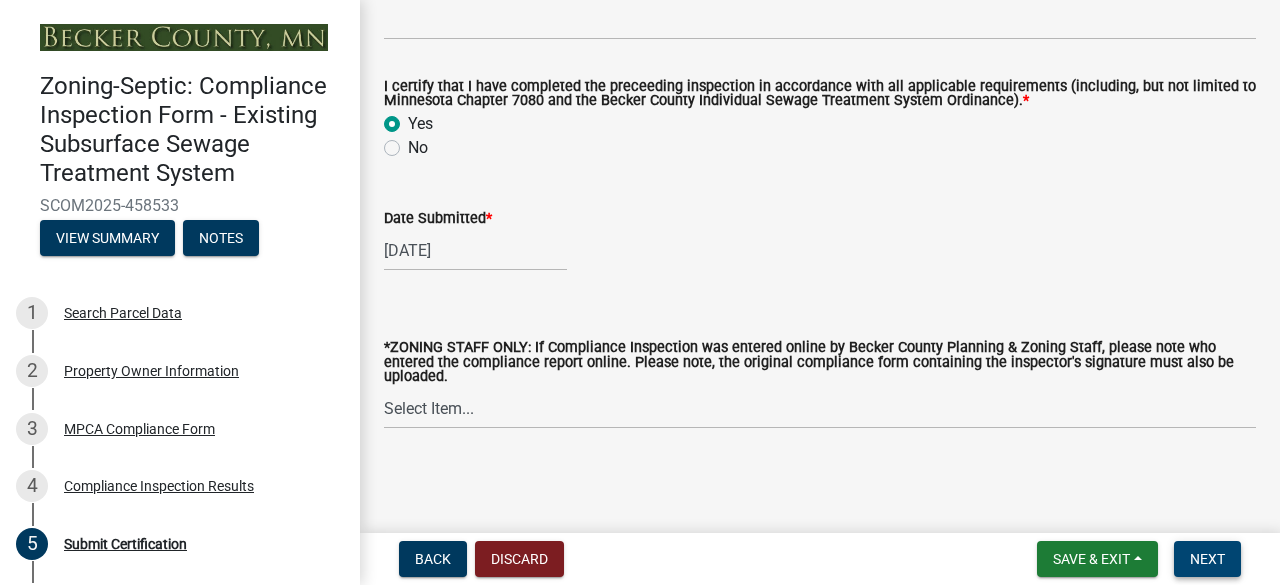 click on "Next" at bounding box center [1207, 559] 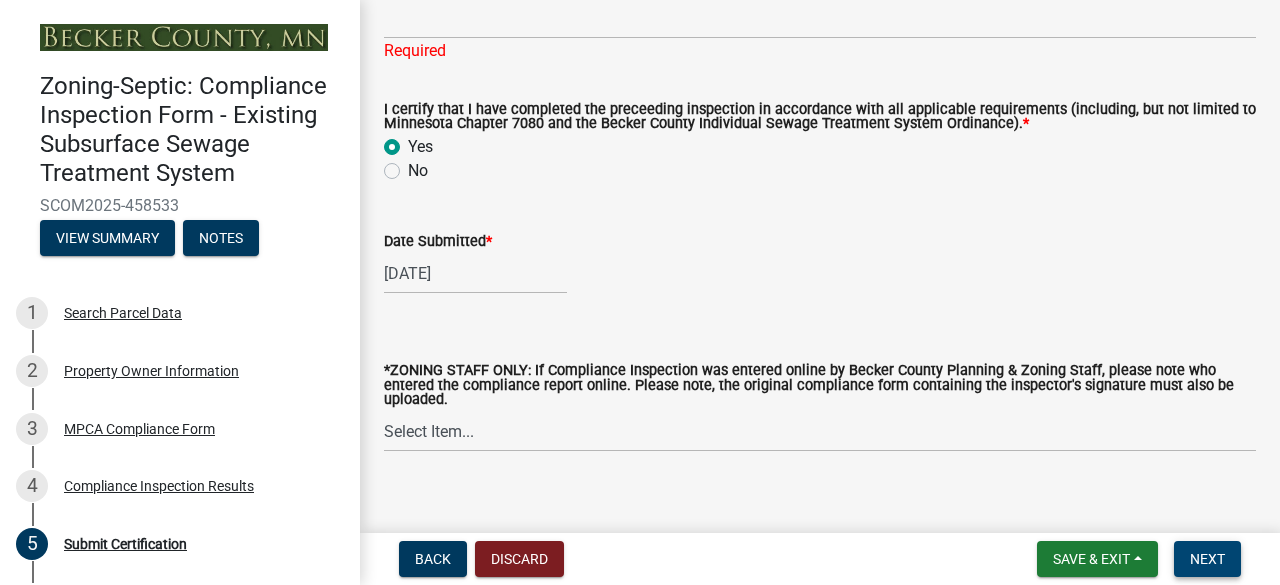 scroll, scrollTop: 682, scrollLeft: 0, axis: vertical 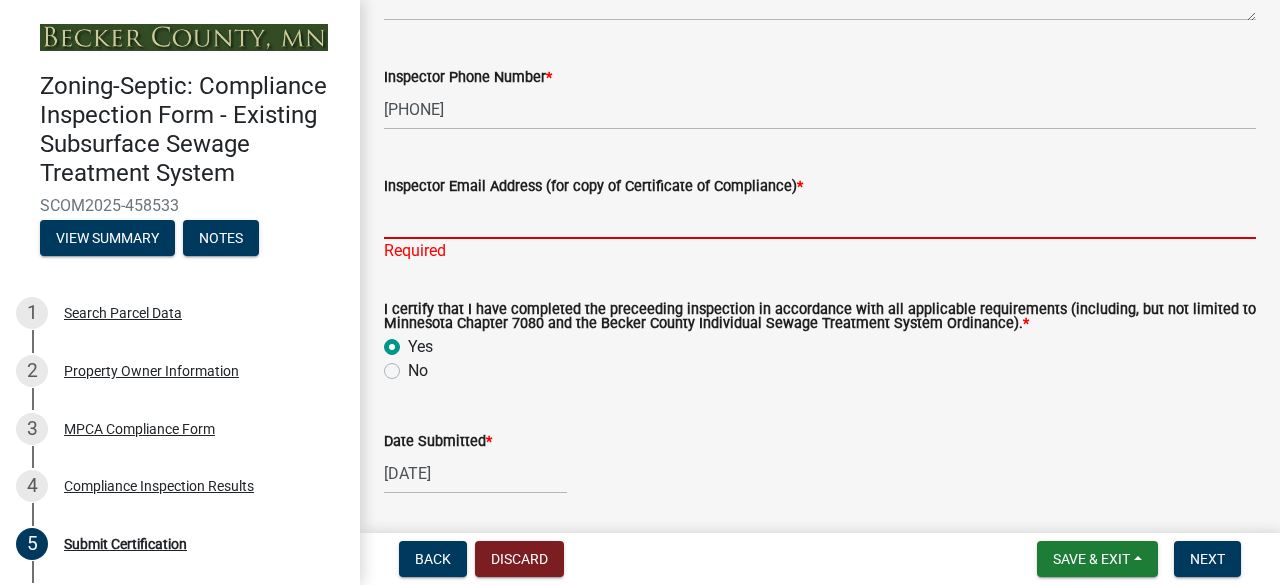 click on "Inspector Email Address (for copy of Certificate of Compliance)  *" at bounding box center (820, 218) 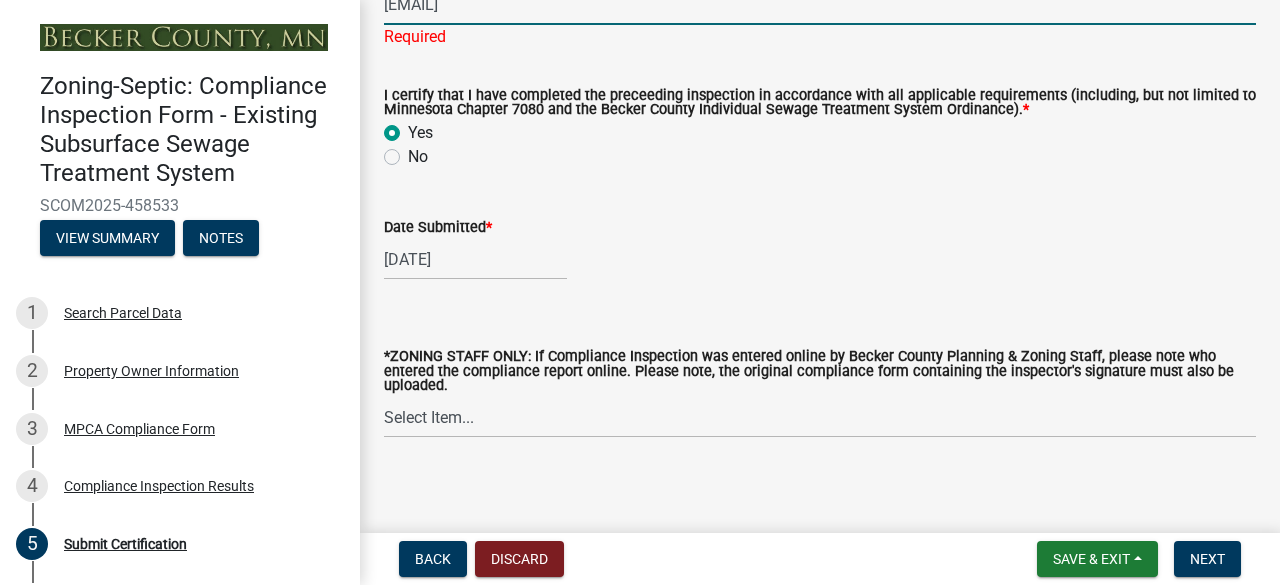 scroll, scrollTop: 906, scrollLeft: 0, axis: vertical 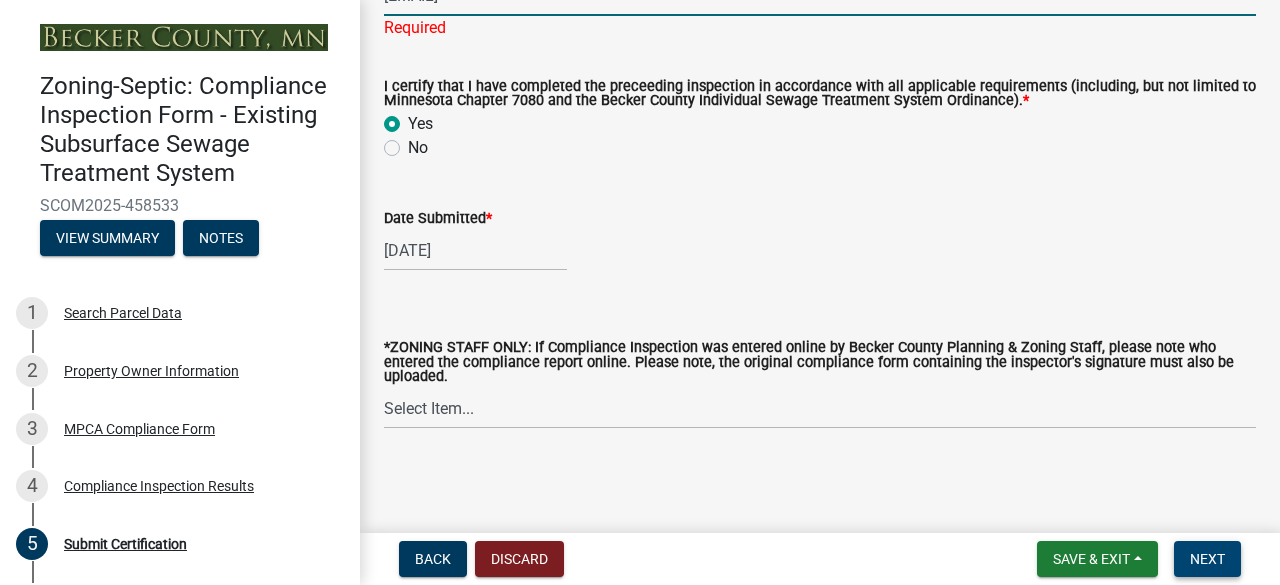 type on "[EMAIL]" 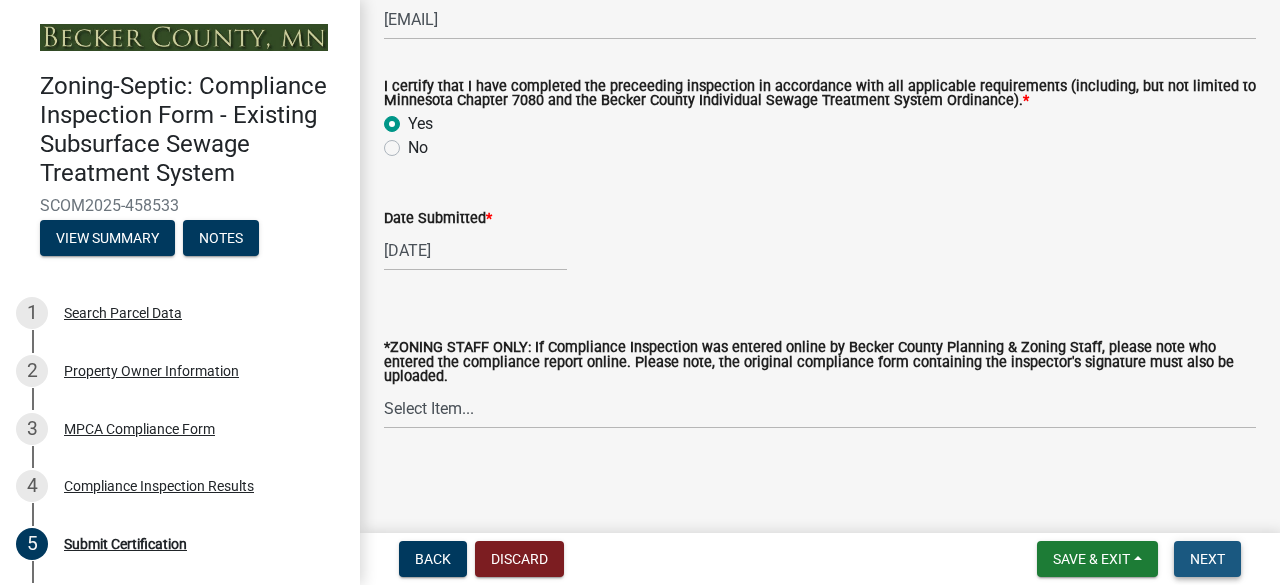 scroll, scrollTop: 0, scrollLeft: 0, axis: both 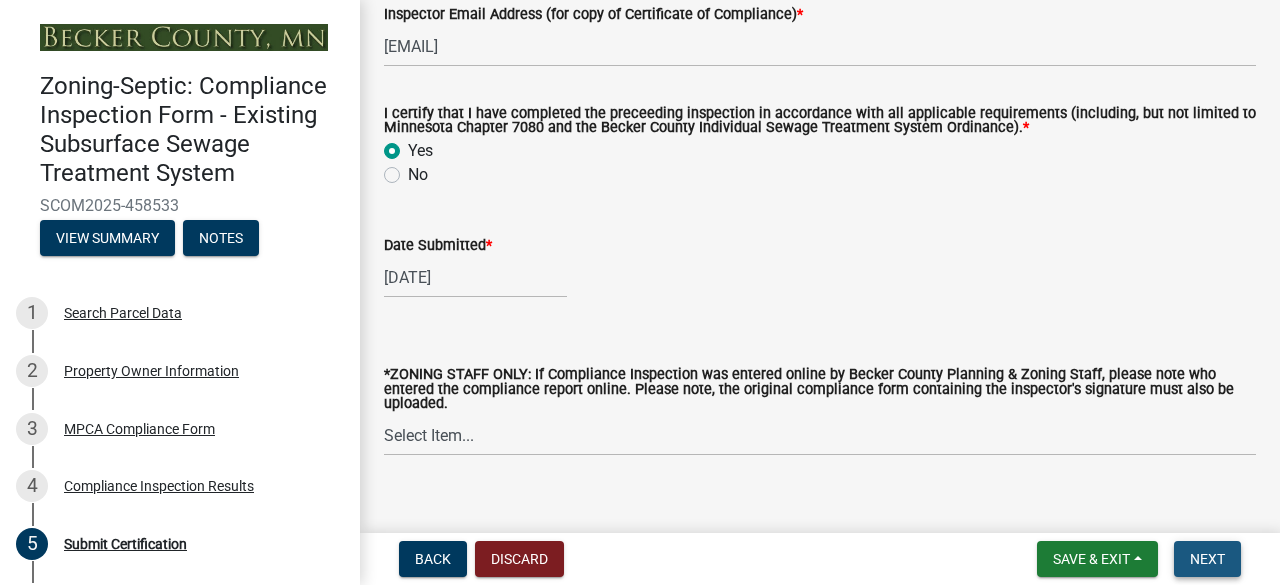 click on "Next" at bounding box center [1207, 559] 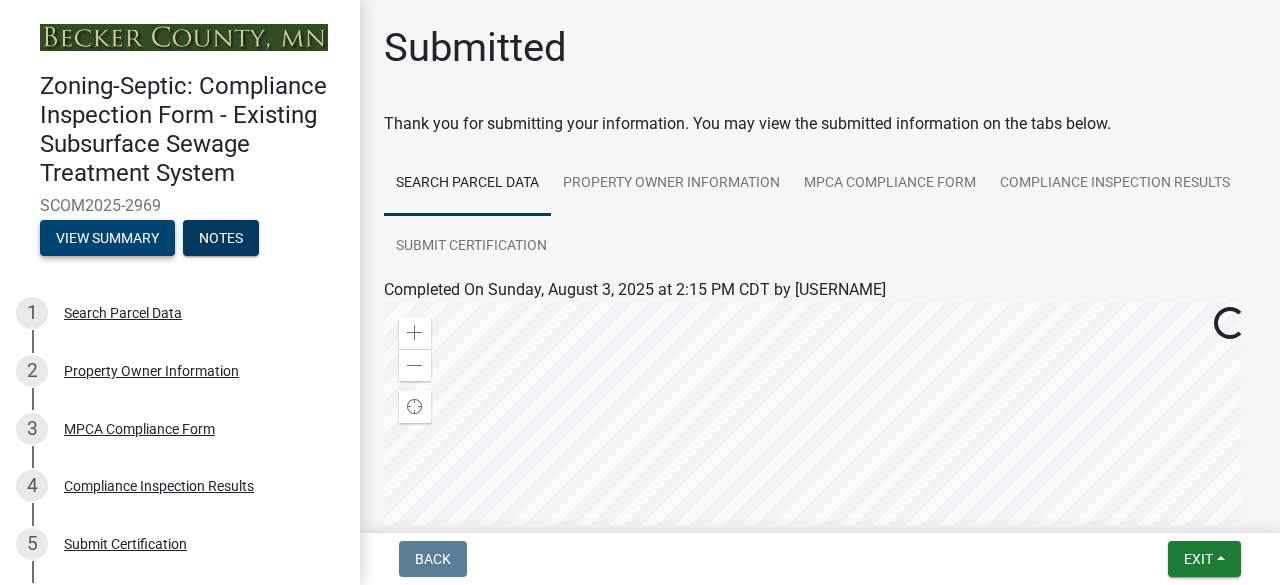 click on "View Summary" at bounding box center (107, 238) 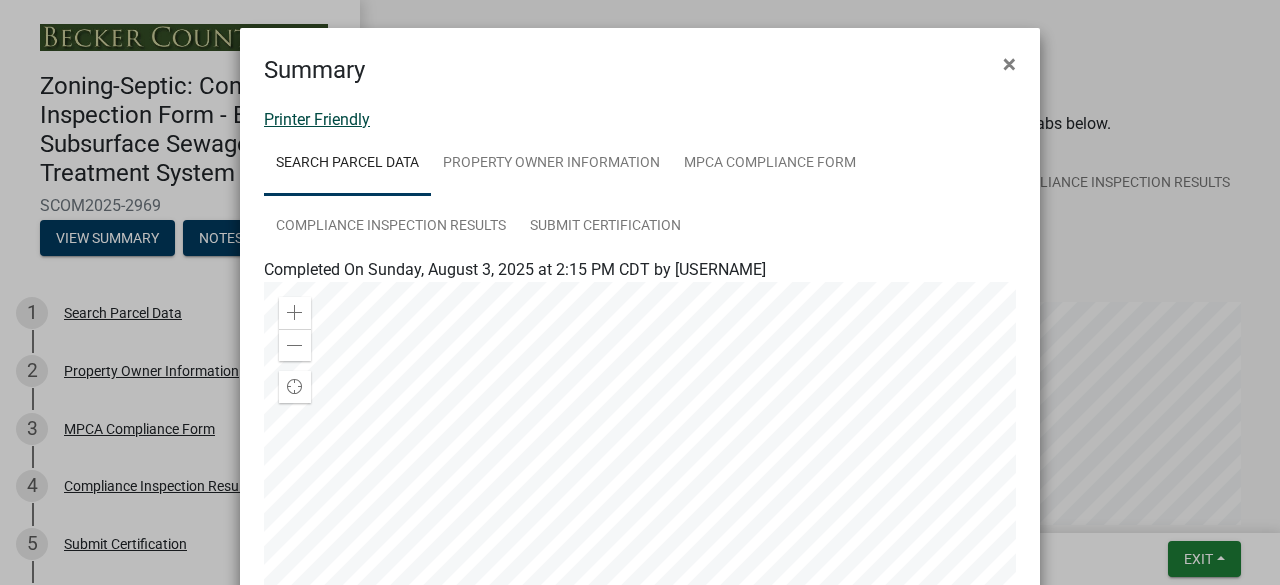 click on "Printer Friendly" 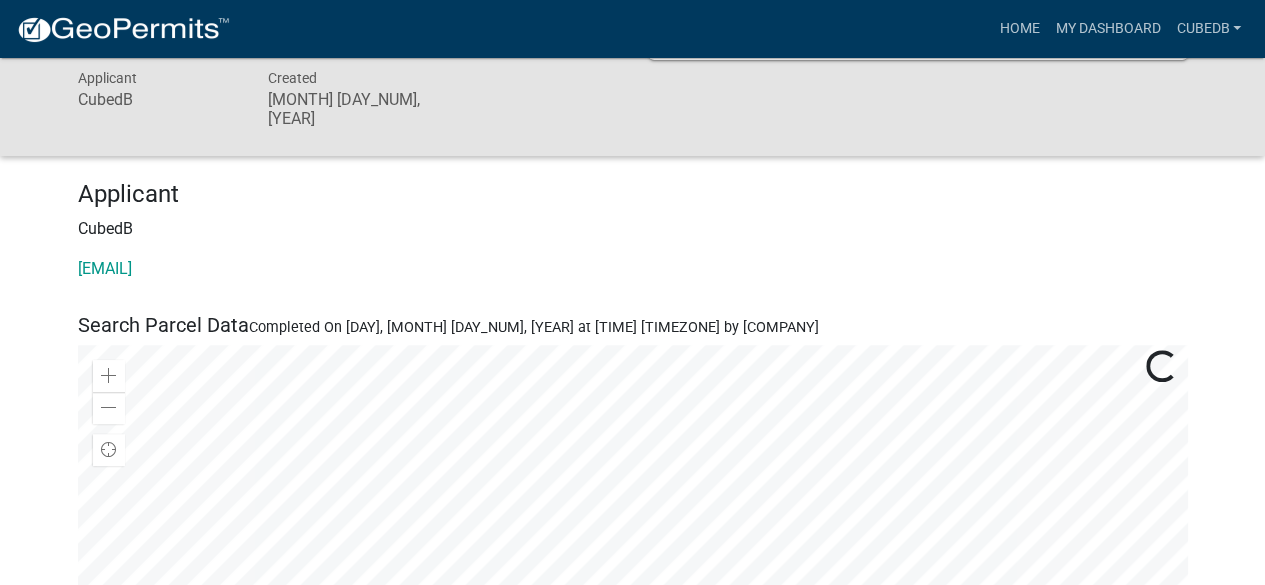 scroll, scrollTop: 500, scrollLeft: 0, axis: vertical 